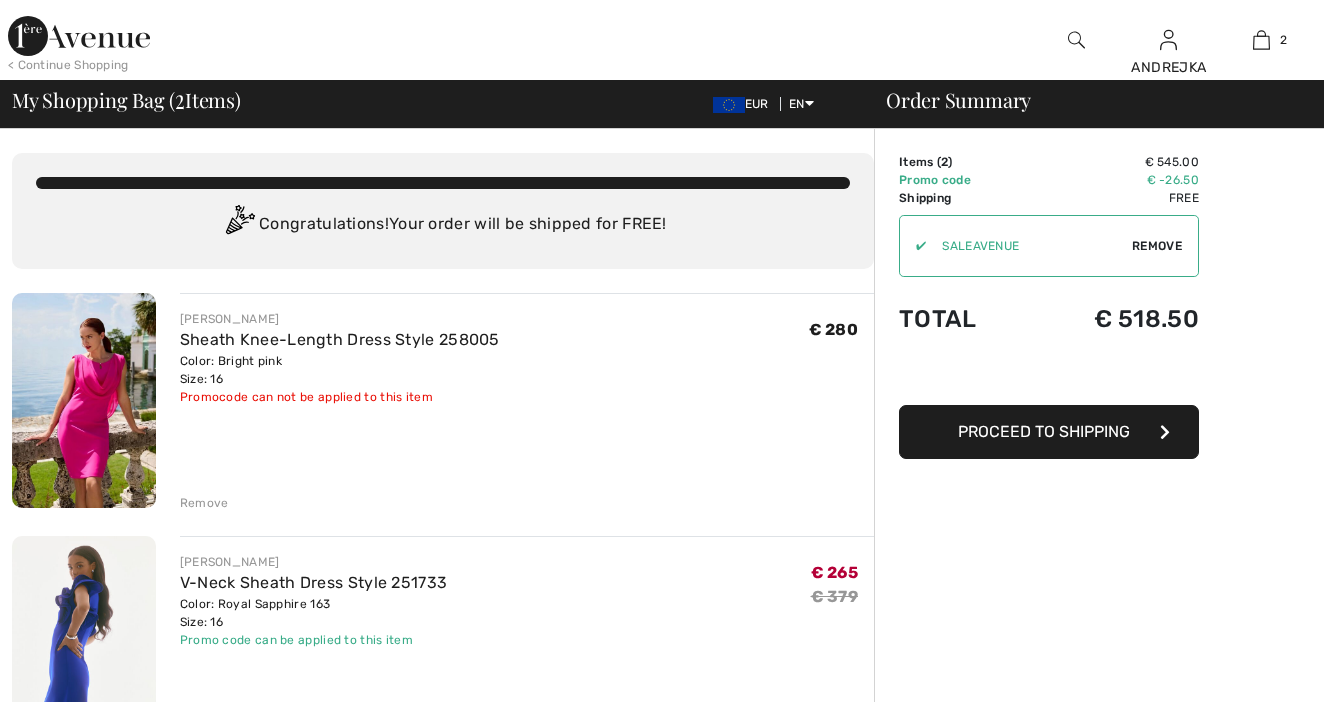 scroll, scrollTop: 58, scrollLeft: 0, axis: vertical 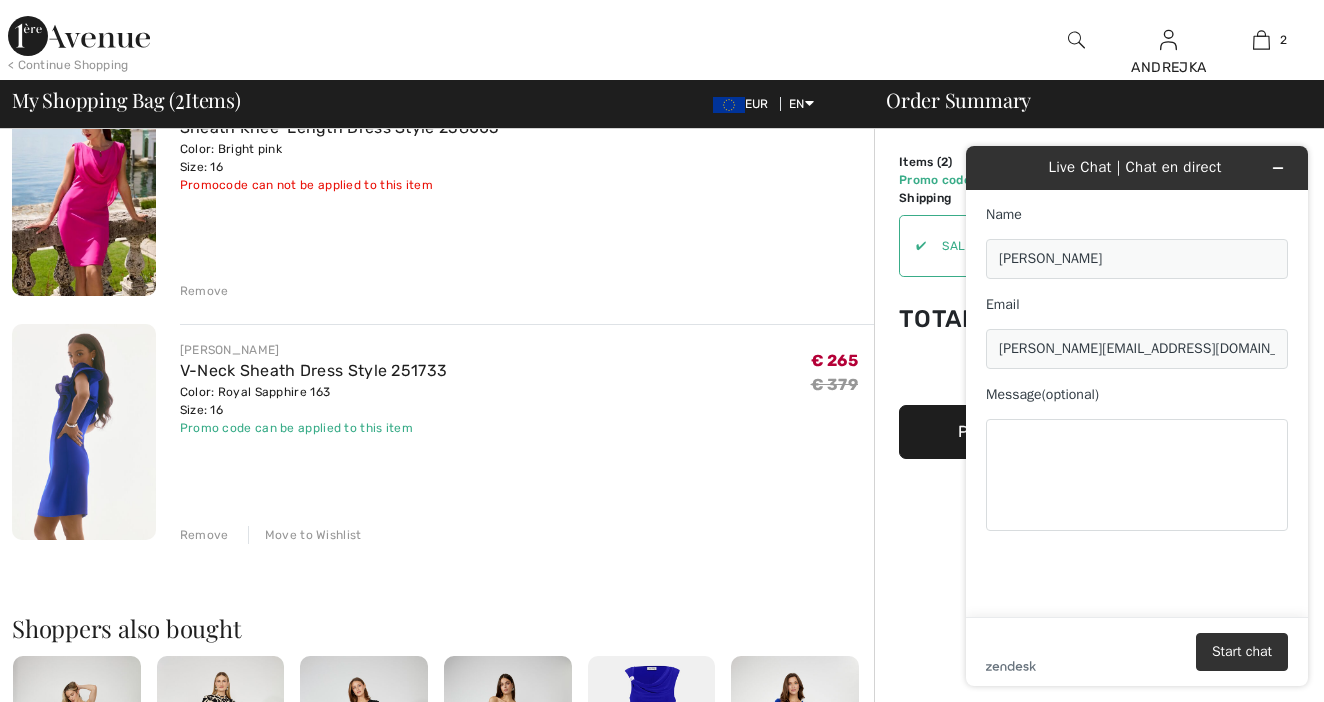 click on "Remove" at bounding box center (204, 535) 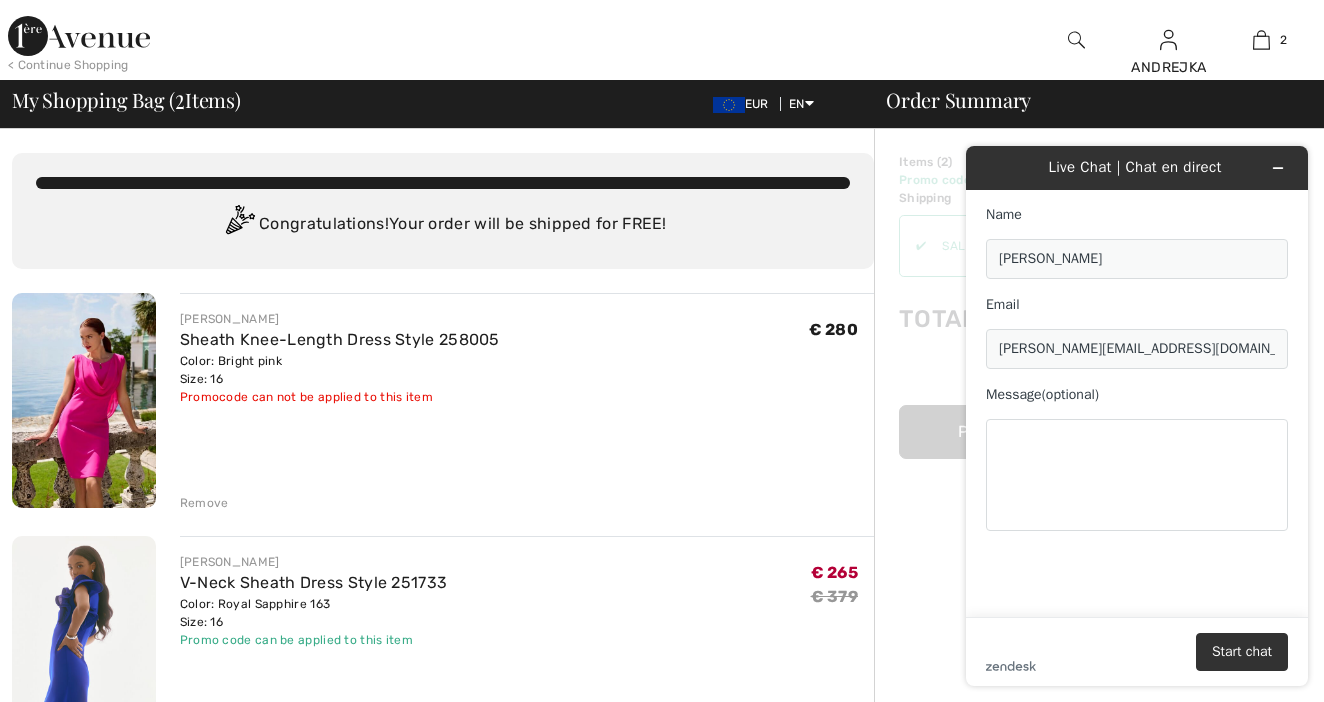 scroll, scrollTop: 0, scrollLeft: 0, axis: both 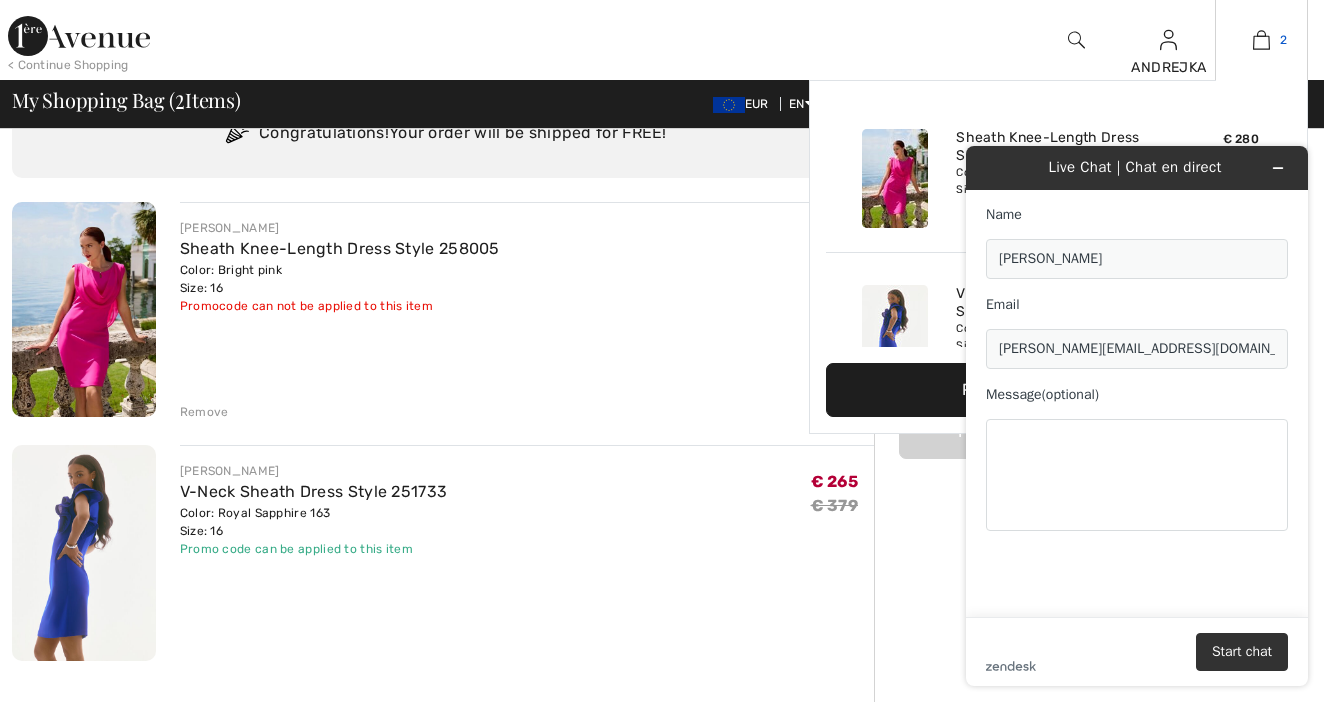click at bounding box center (1261, 40) 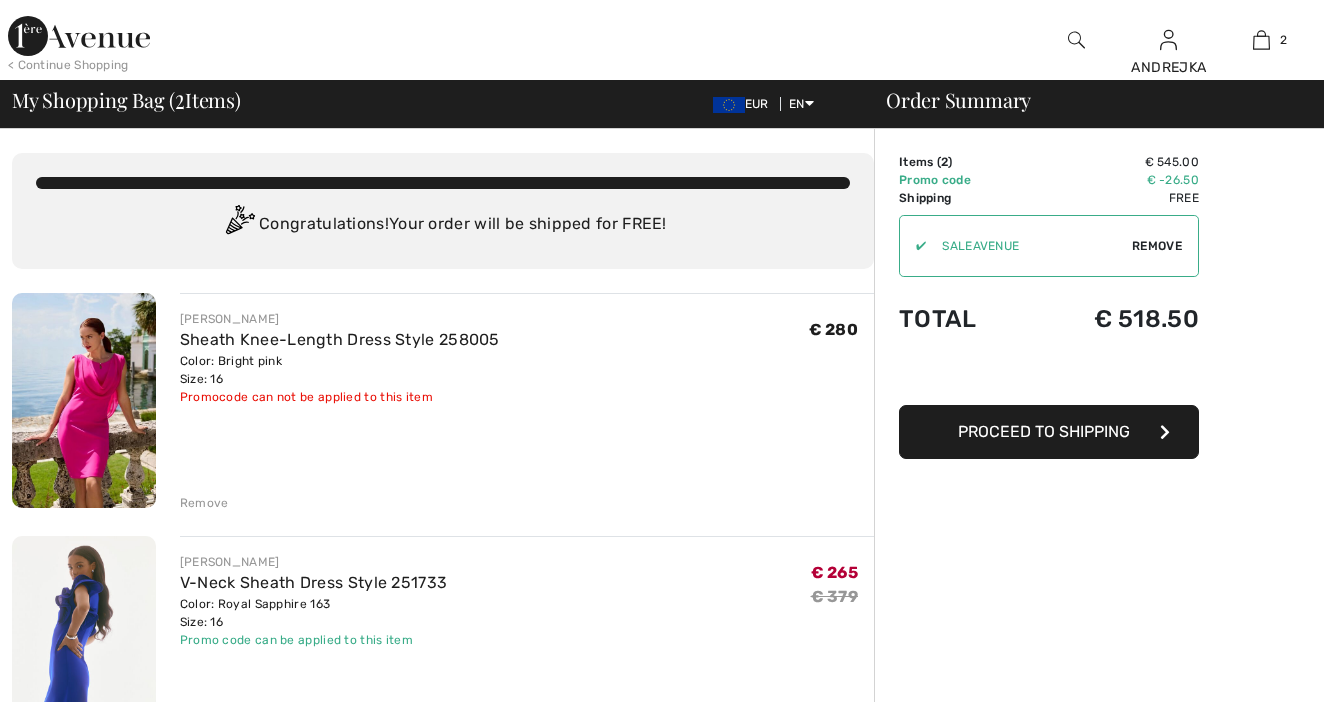 scroll, scrollTop: 0, scrollLeft: 0, axis: both 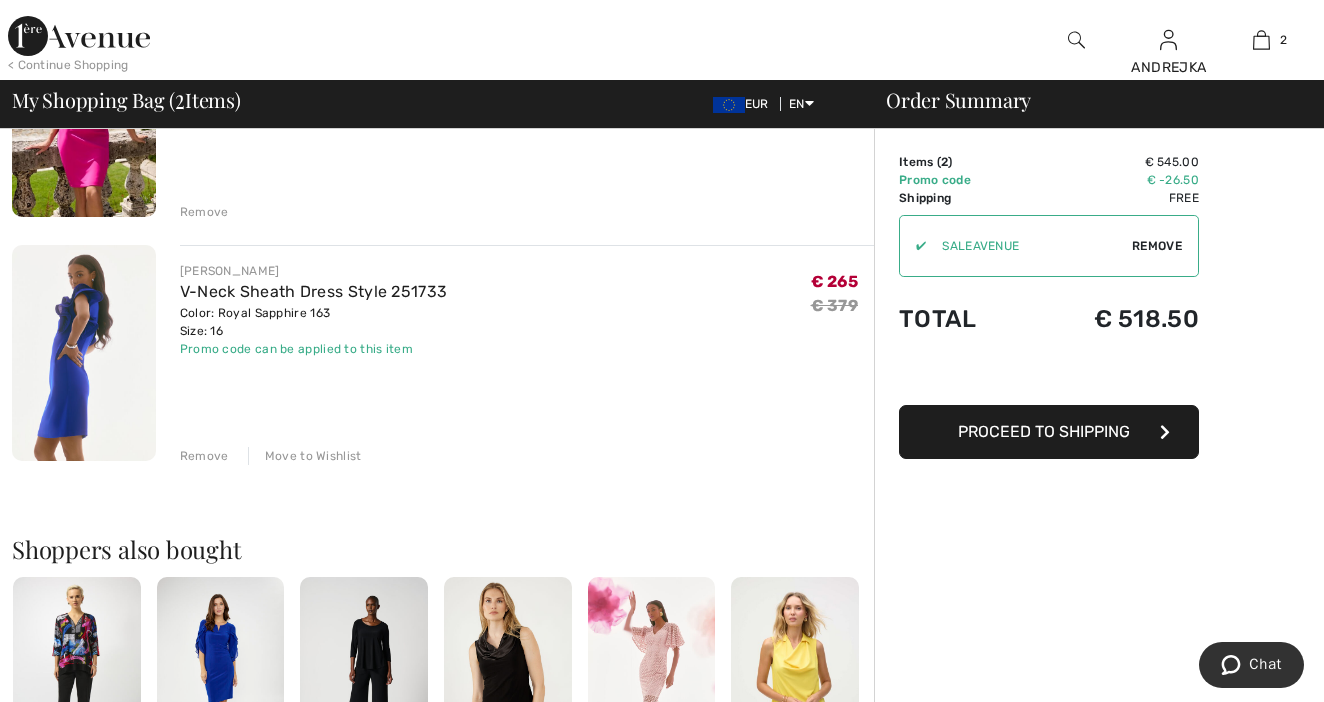 click on "Remove" at bounding box center [204, 456] 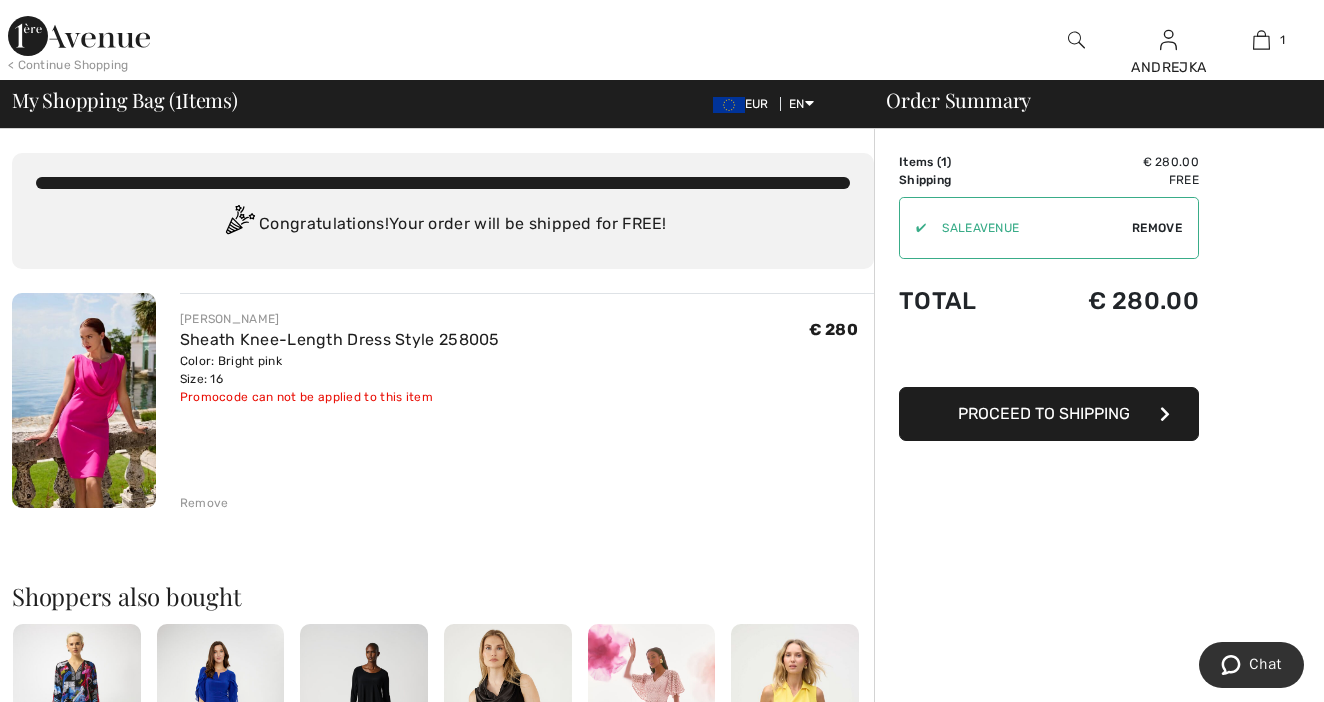 scroll, scrollTop: 0, scrollLeft: 0, axis: both 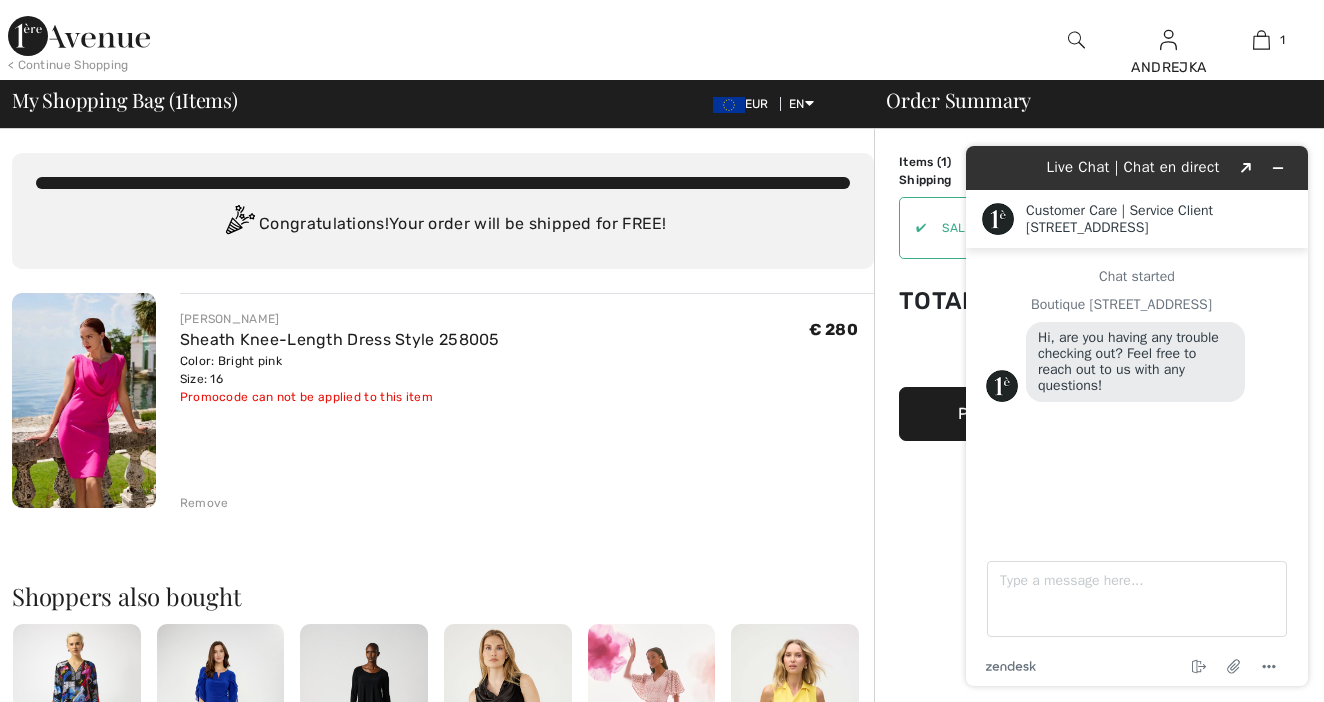 click on "€ 280" at bounding box center [842, 358] 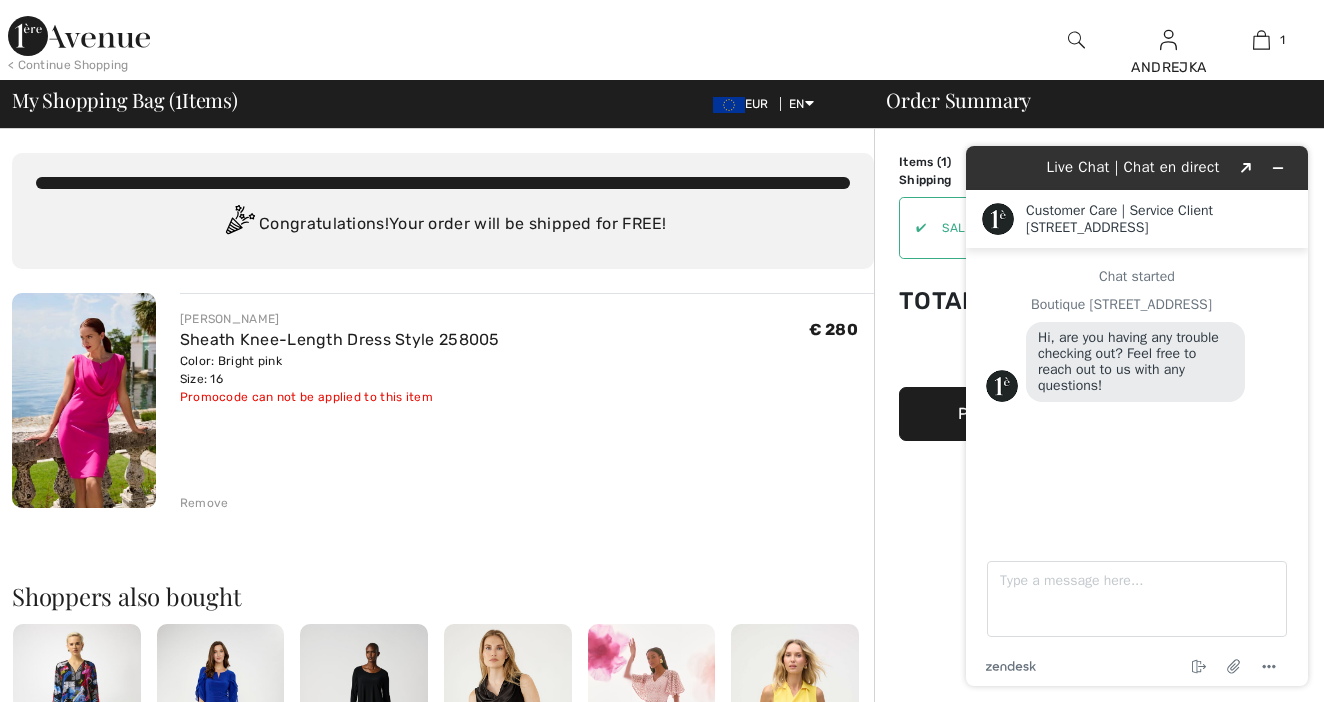 click on "Order Summary			 Details
Items ( 1 )
€ 280.00
Promo code € 0.00
Shipping
Free
Tax1 € 0.00
Tax2 € 0.00
Duties & Taxes € 0.00
✔
Apply
Remove
Total
€ 280.00
Proceed to Shipping" at bounding box center [1099, 724] 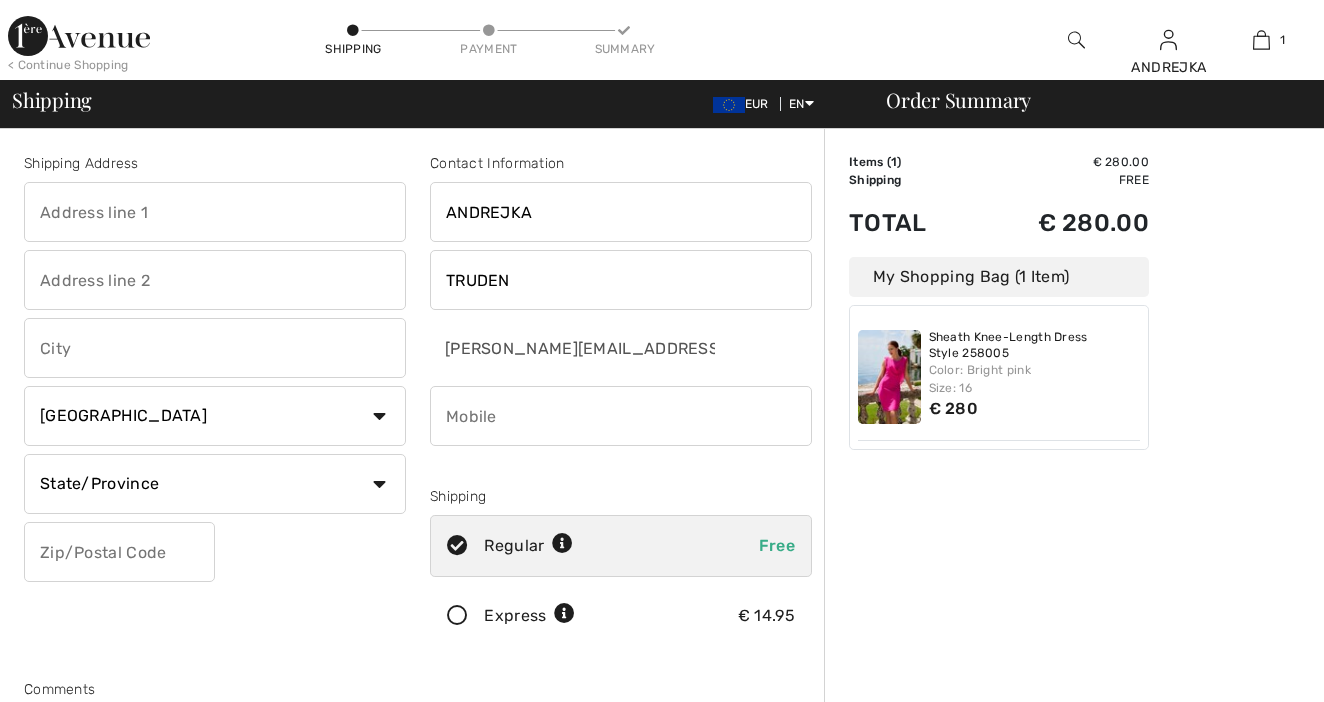 scroll, scrollTop: 0, scrollLeft: 0, axis: both 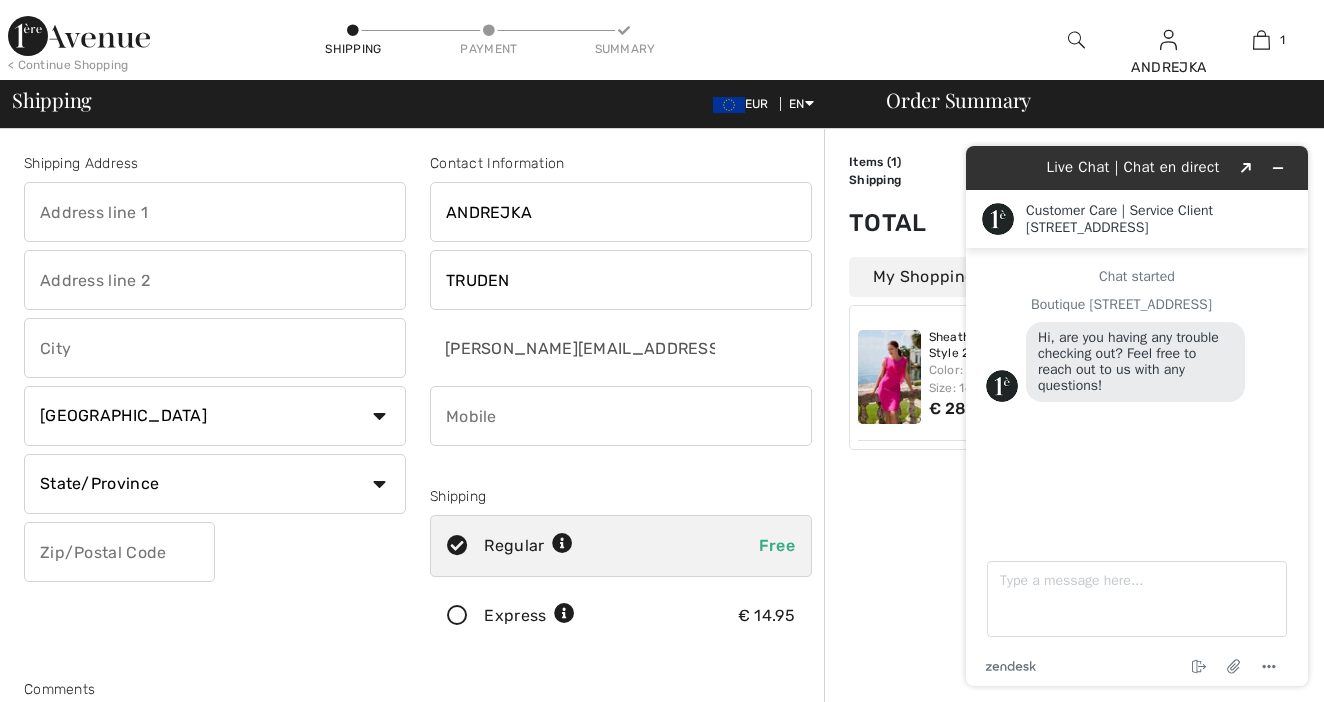 select on "SI" 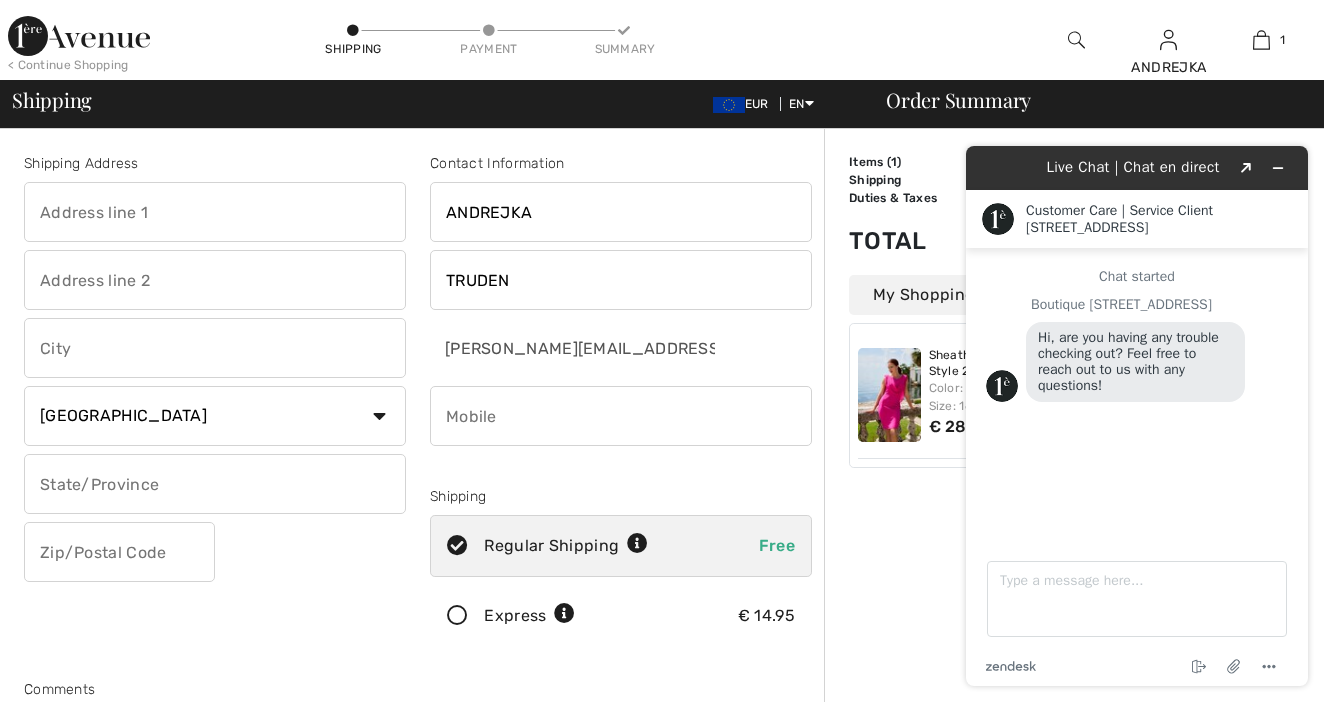 click at bounding box center (215, 212) 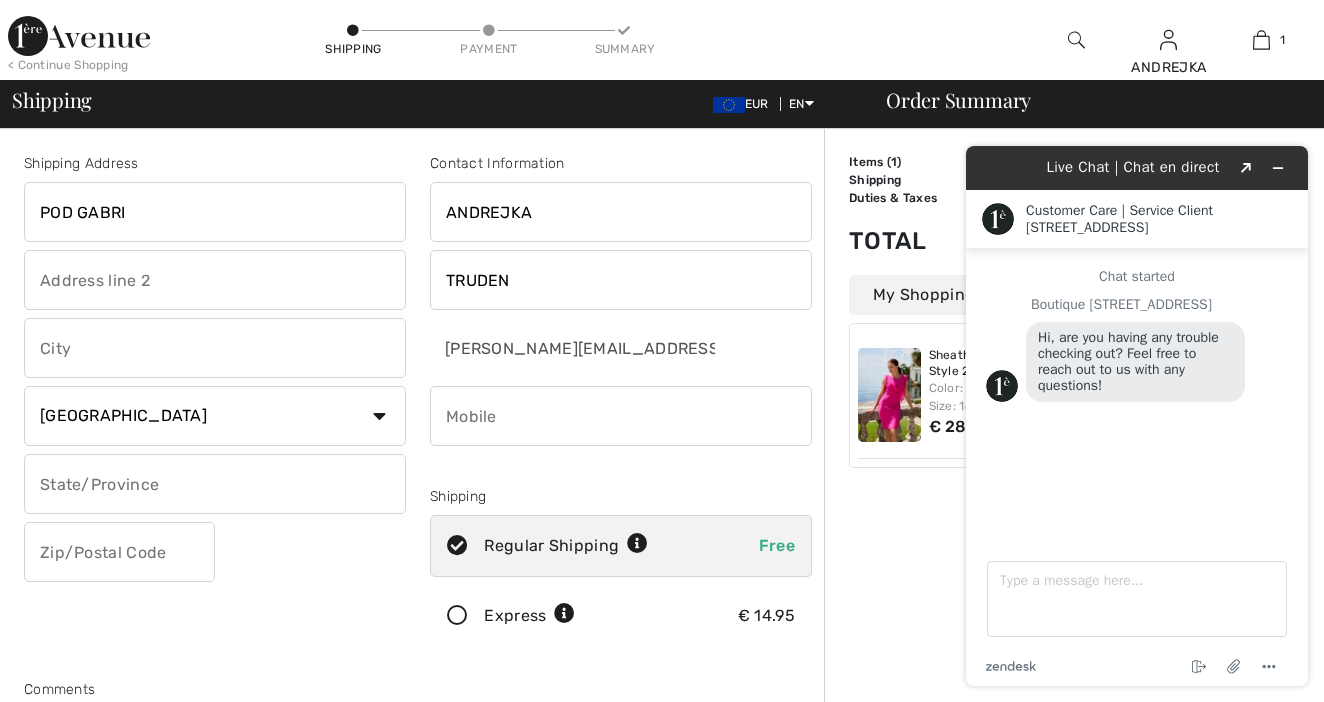 type on "POD GABRI" 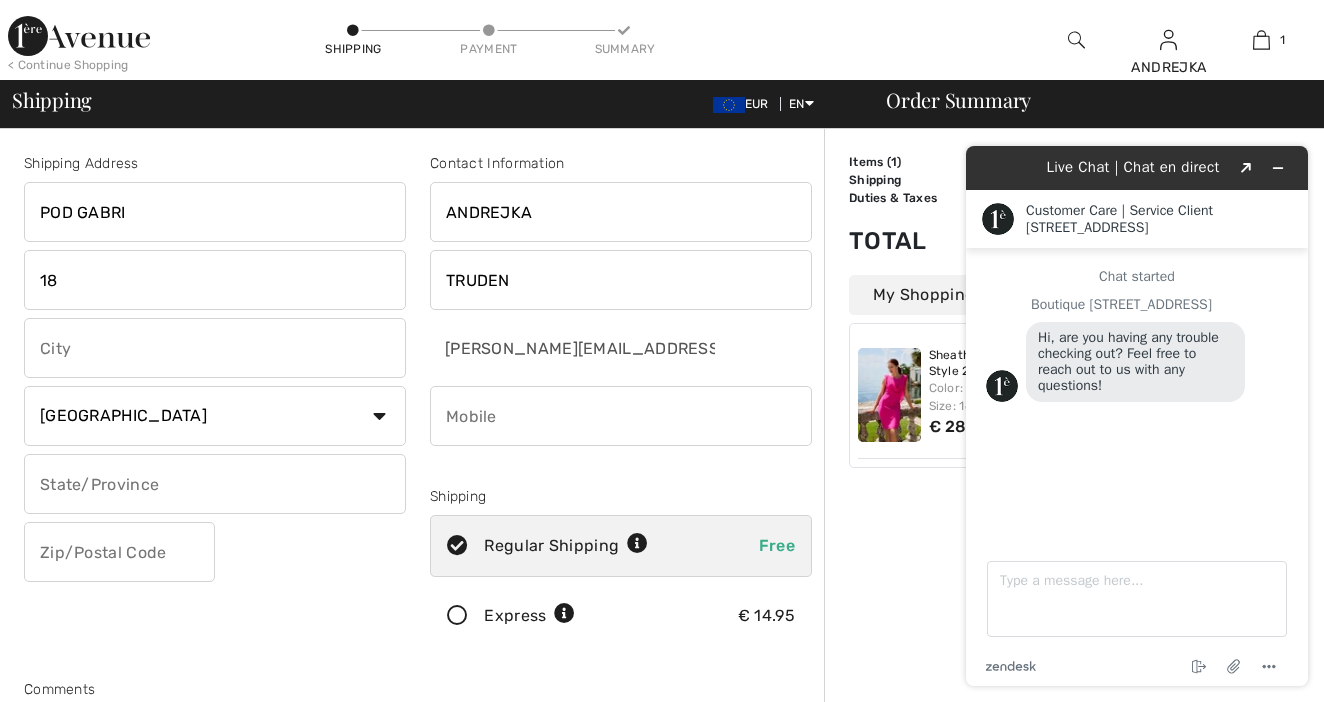 type on "18" 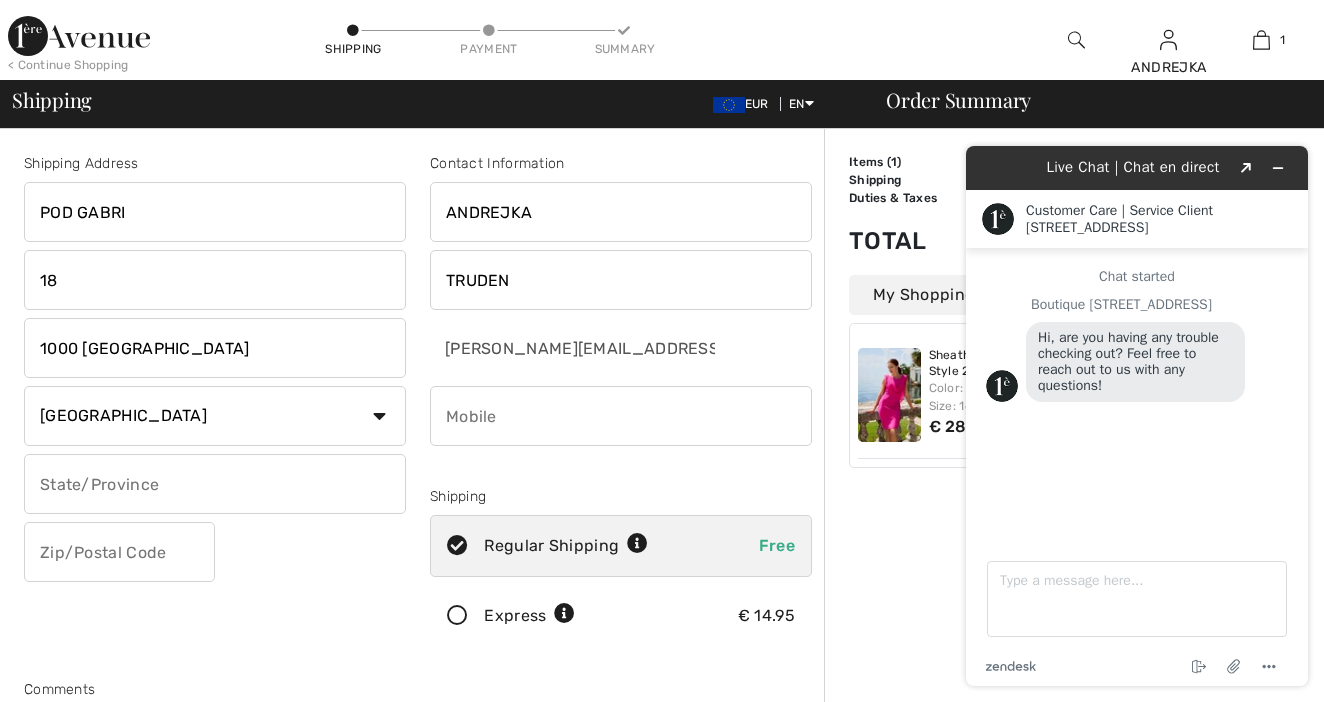 type on "1000 LJUBLJANA" 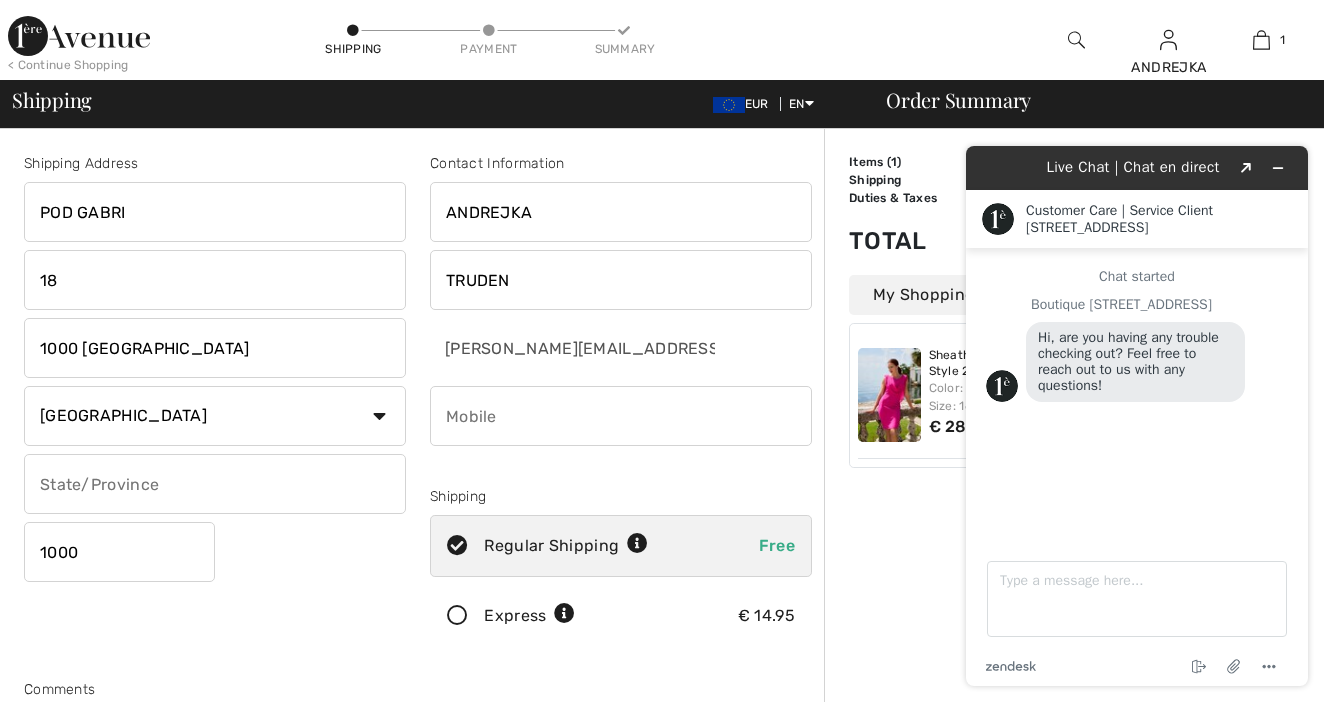 type on "1000" 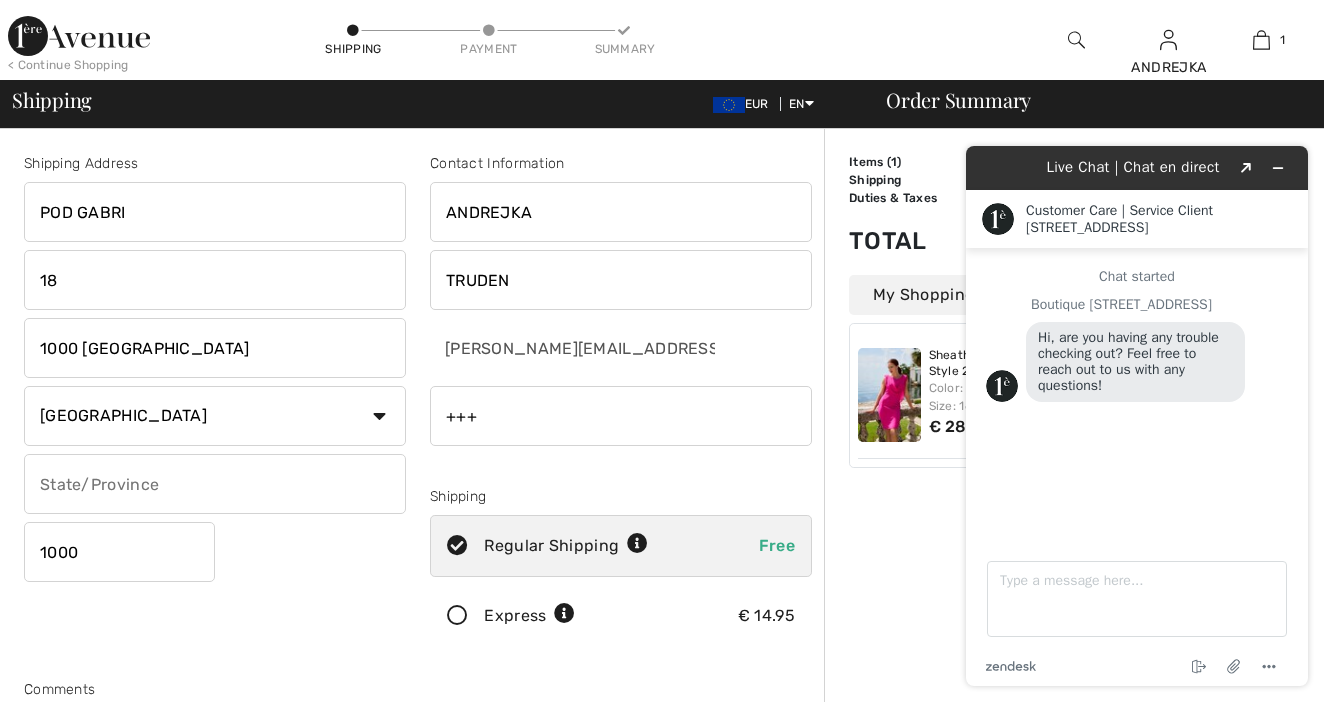 type on "++++" 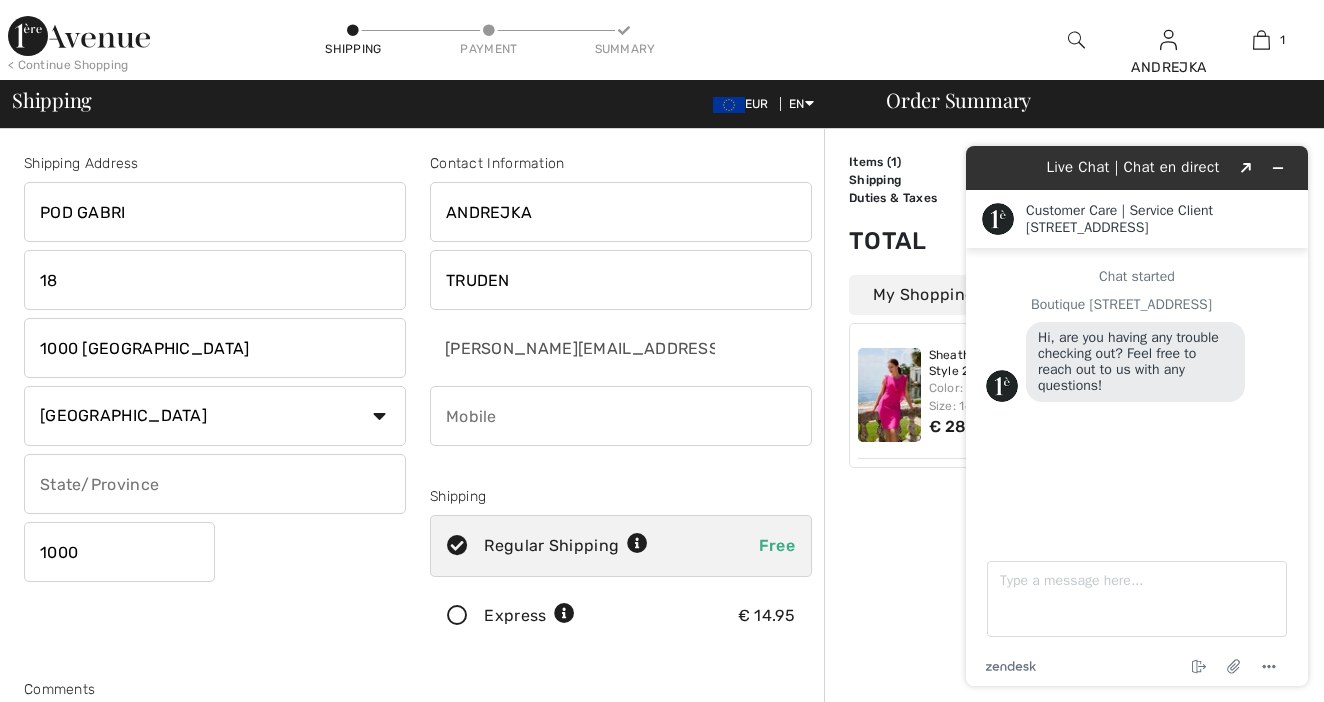 type on "+" 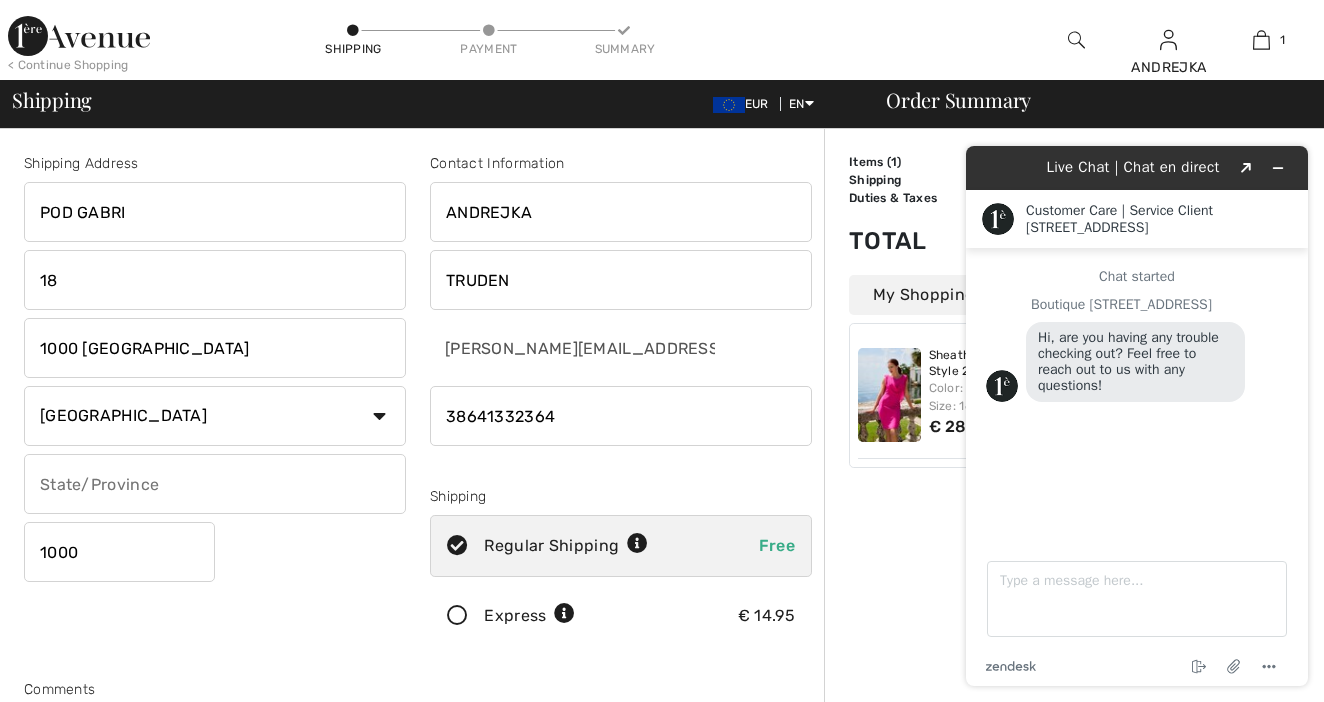 click at bounding box center (621, 416) 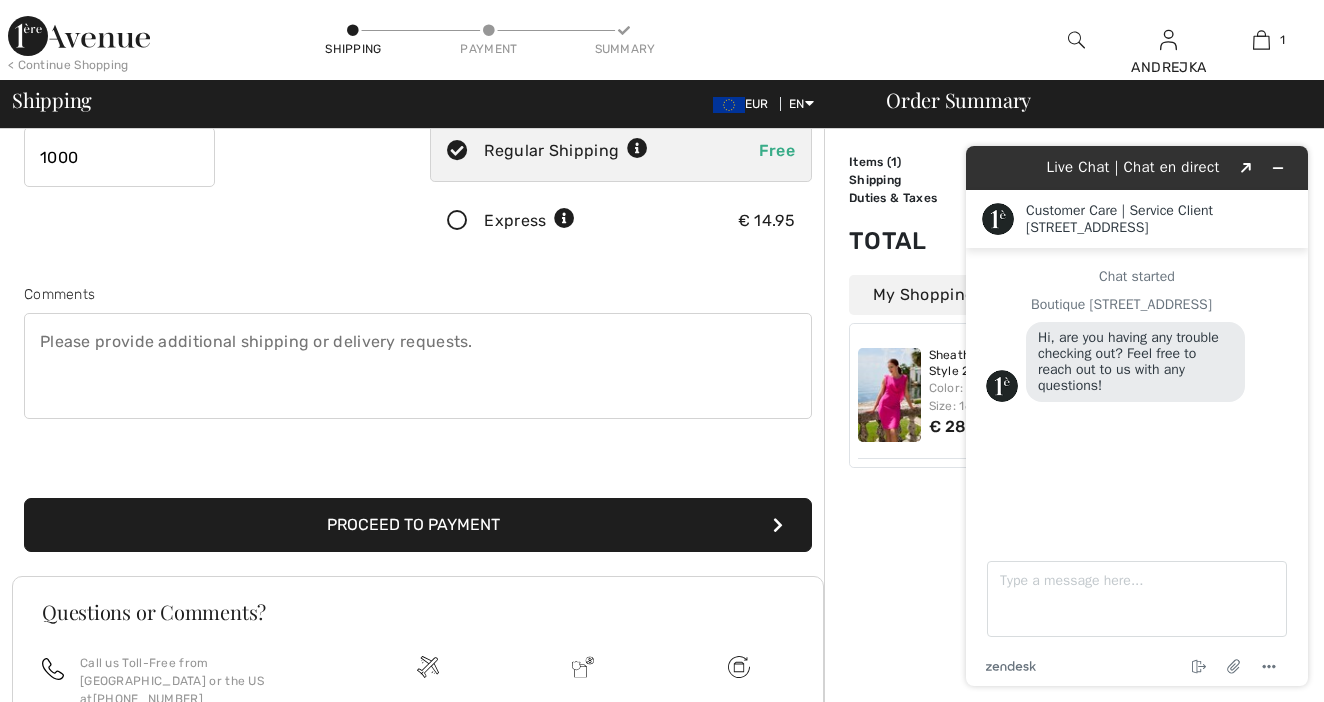 scroll, scrollTop: 396, scrollLeft: 0, axis: vertical 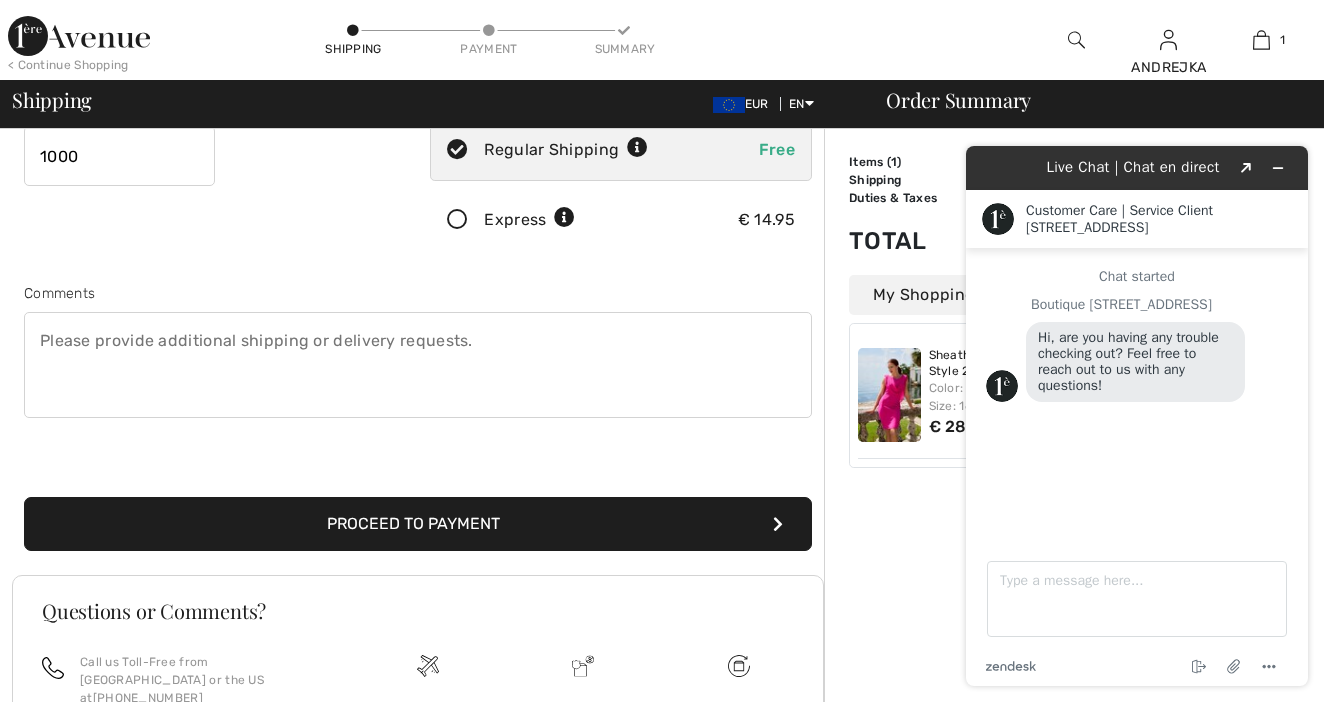 type on "0038641332364" 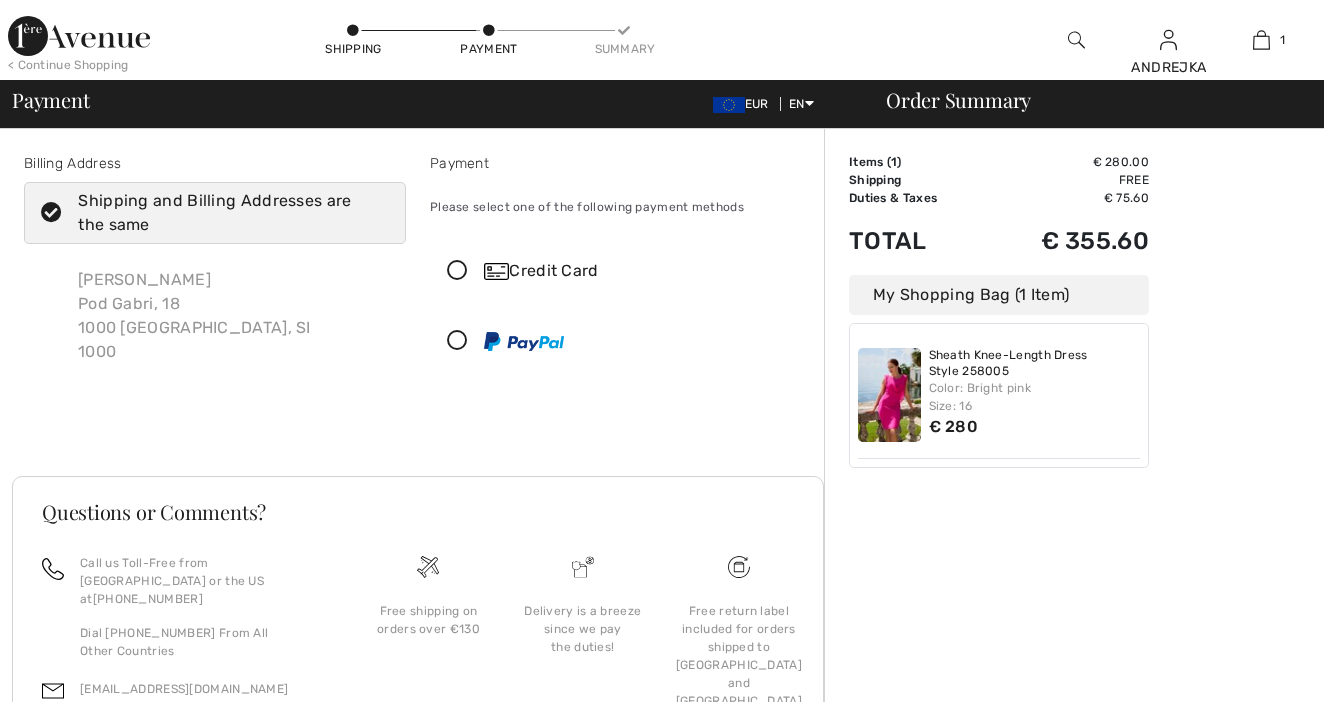 scroll, scrollTop: 0, scrollLeft: 0, axis: both 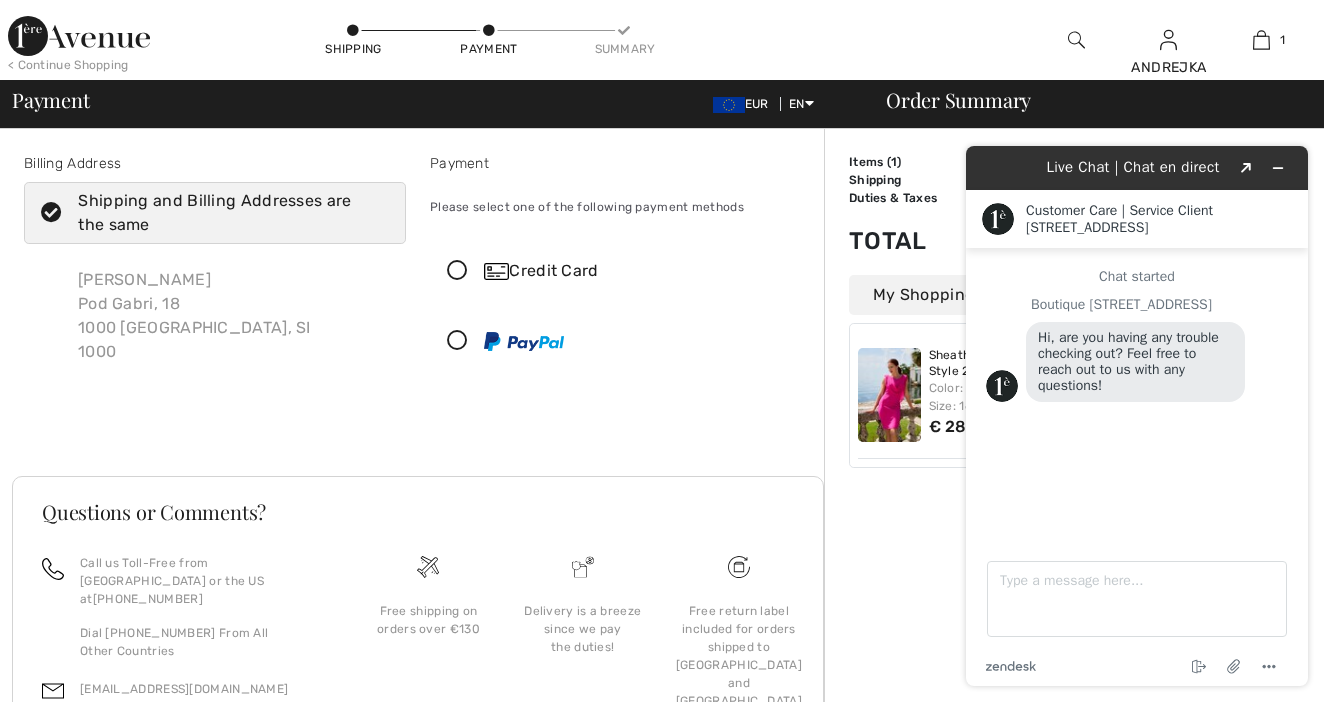 click at bounding box center (457, 271) 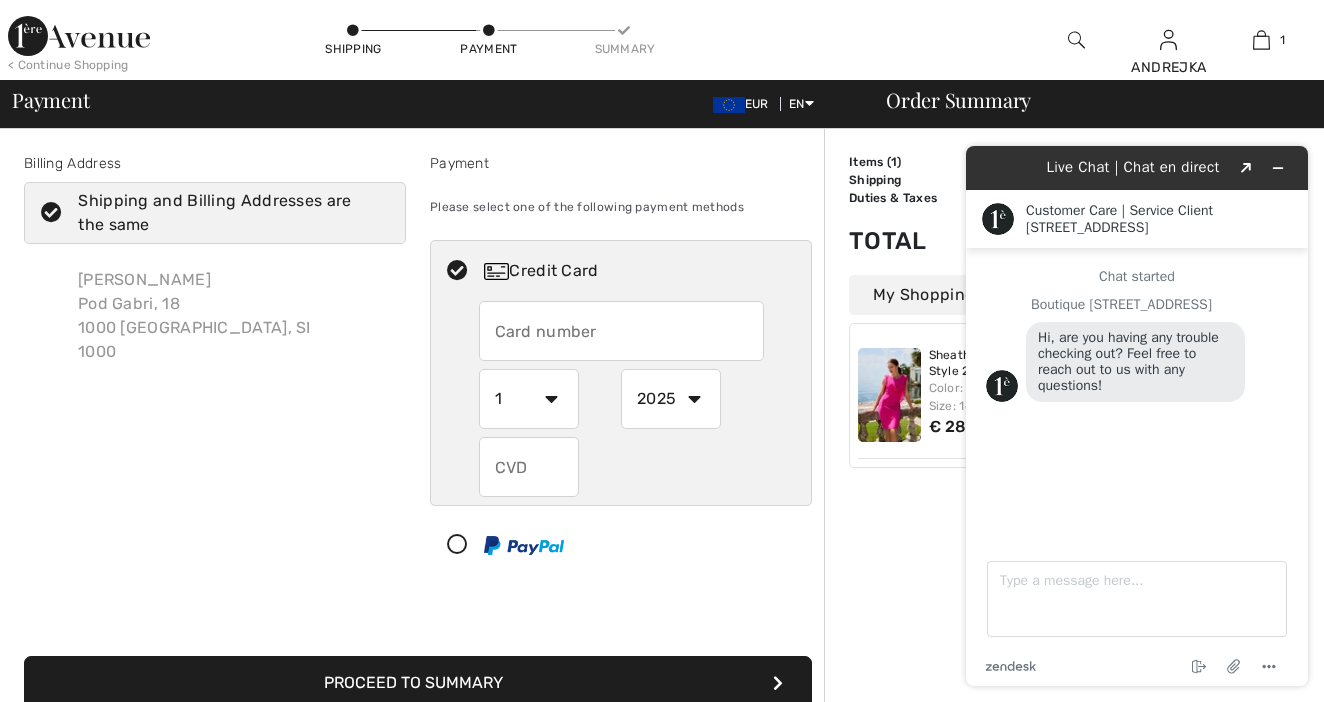click at bounding box center [621, 331] 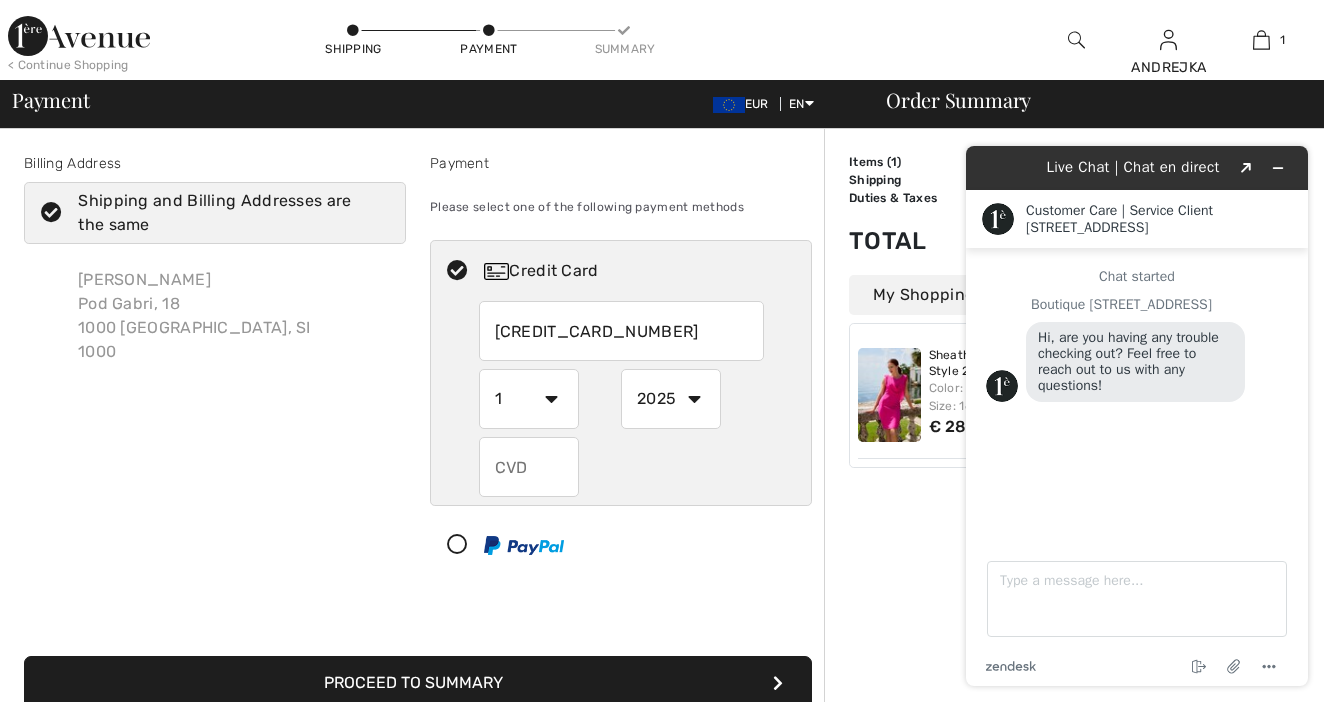 type on "4987082752526357" 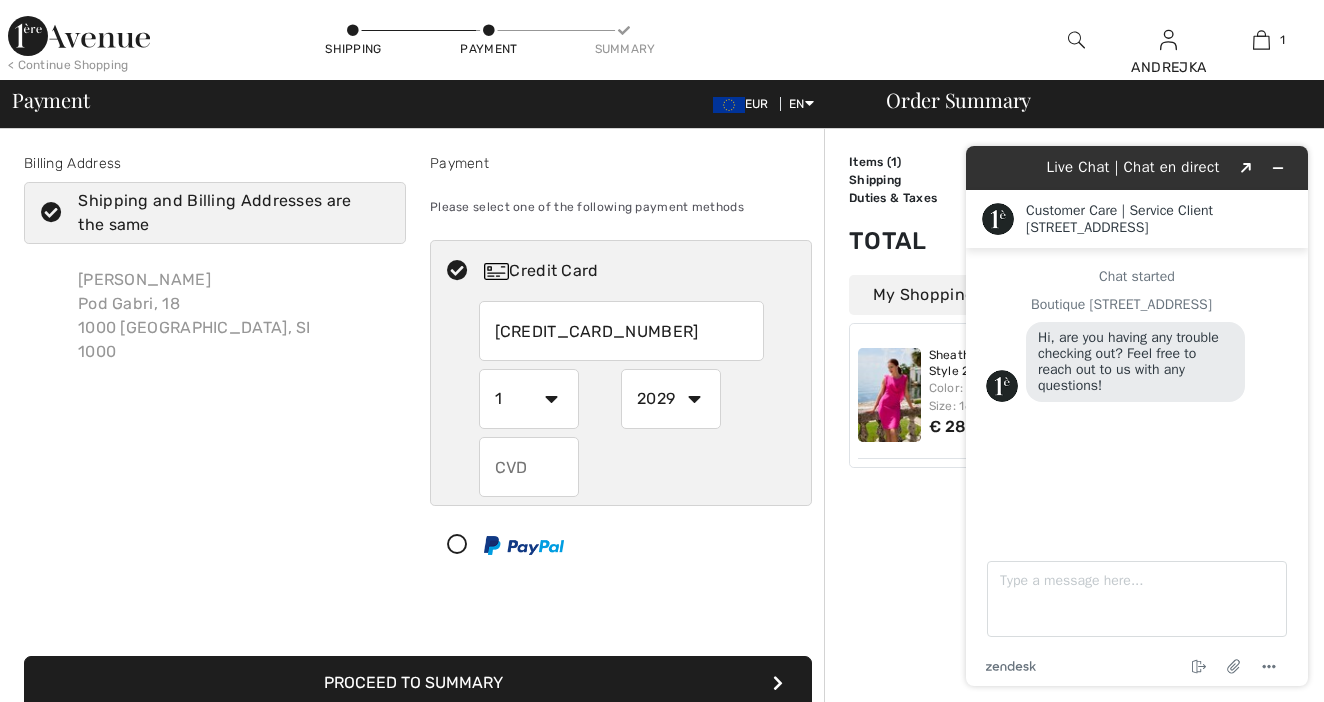click at bounding box center [529, 467] 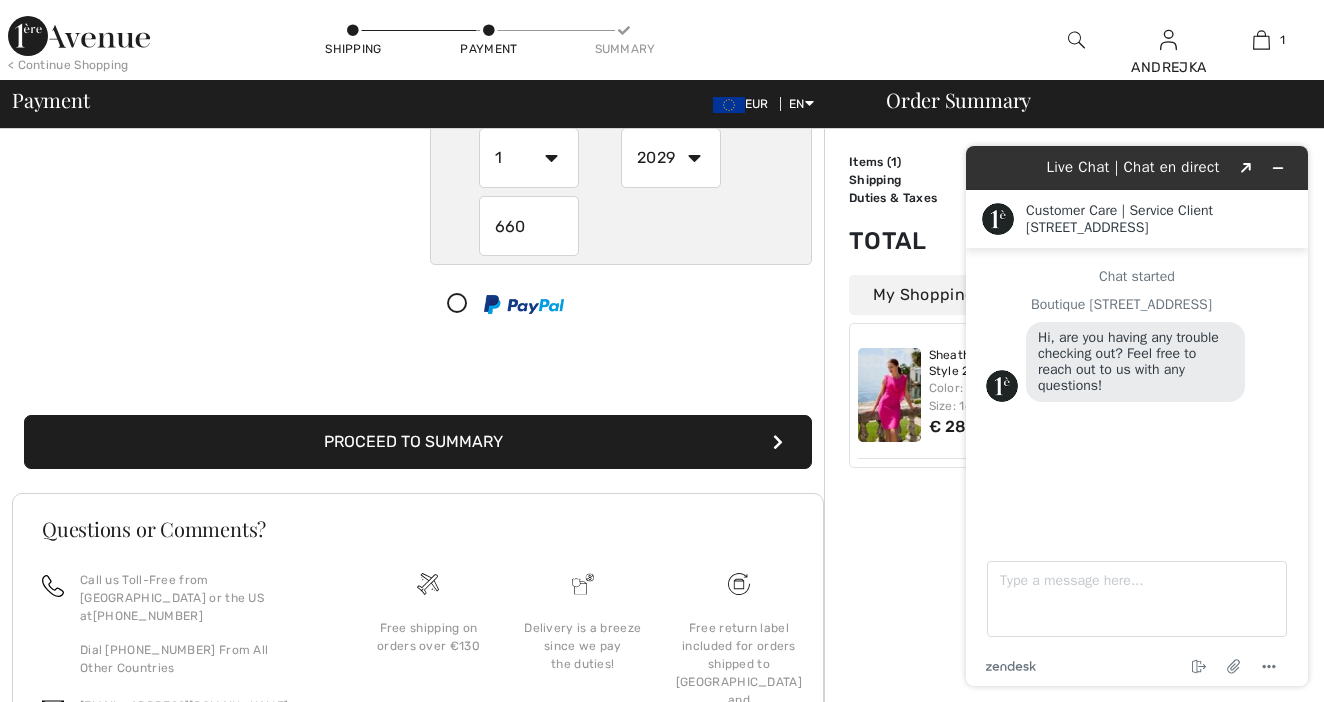 scroll, scrollTop: 253, scrollLeft: 0, axis: vertical 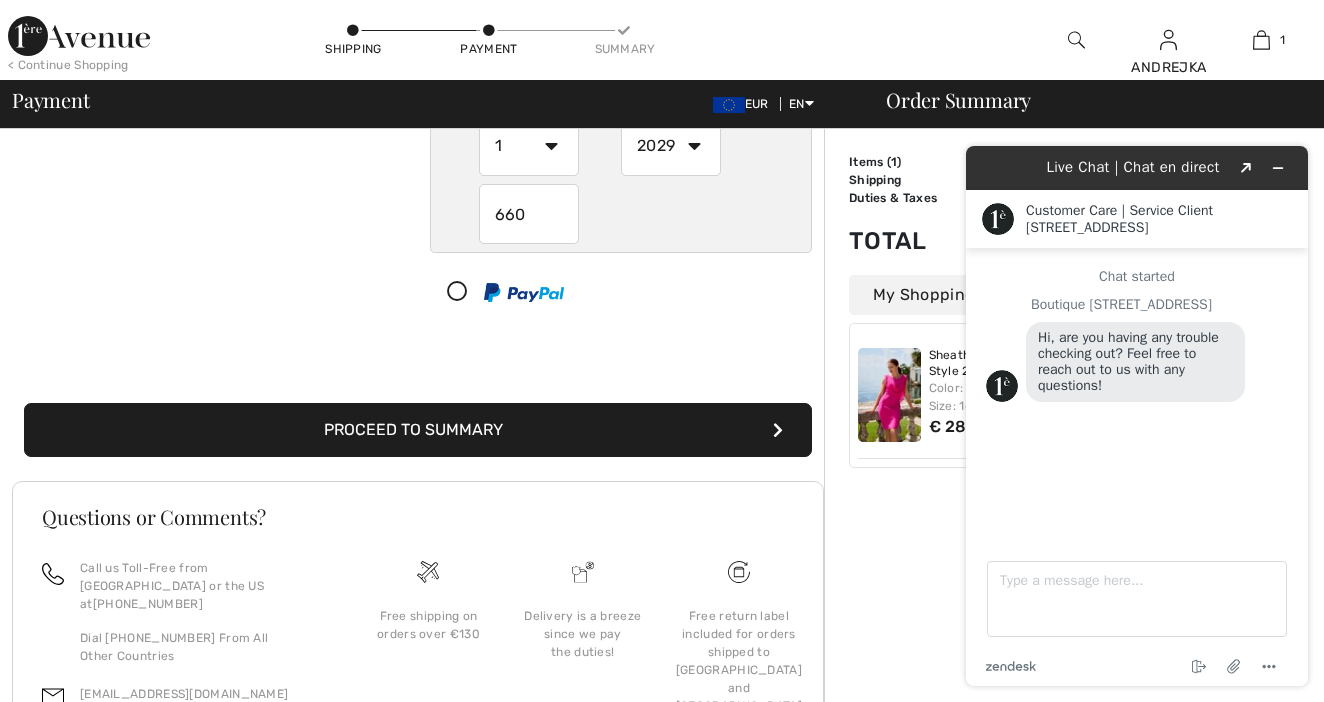 type on "660" 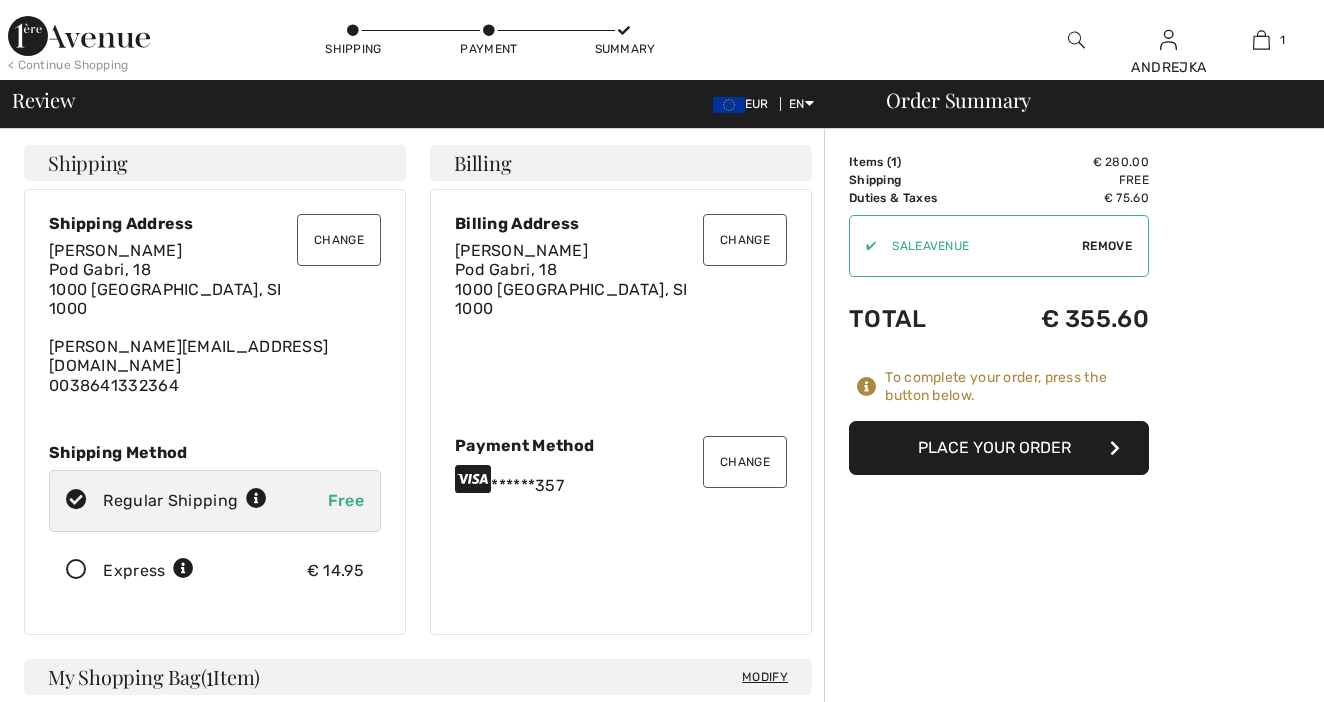scroll, scrollTop: 0, scrollLeft: 0, axis: both 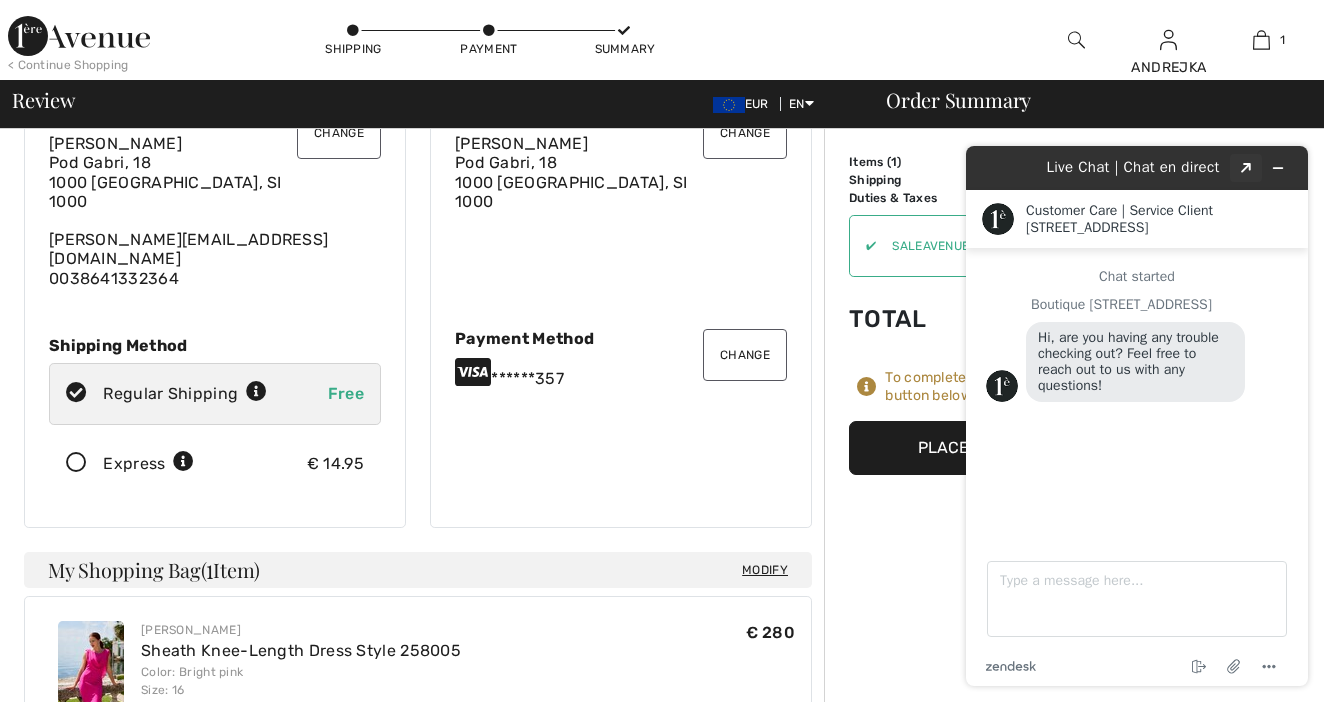 click 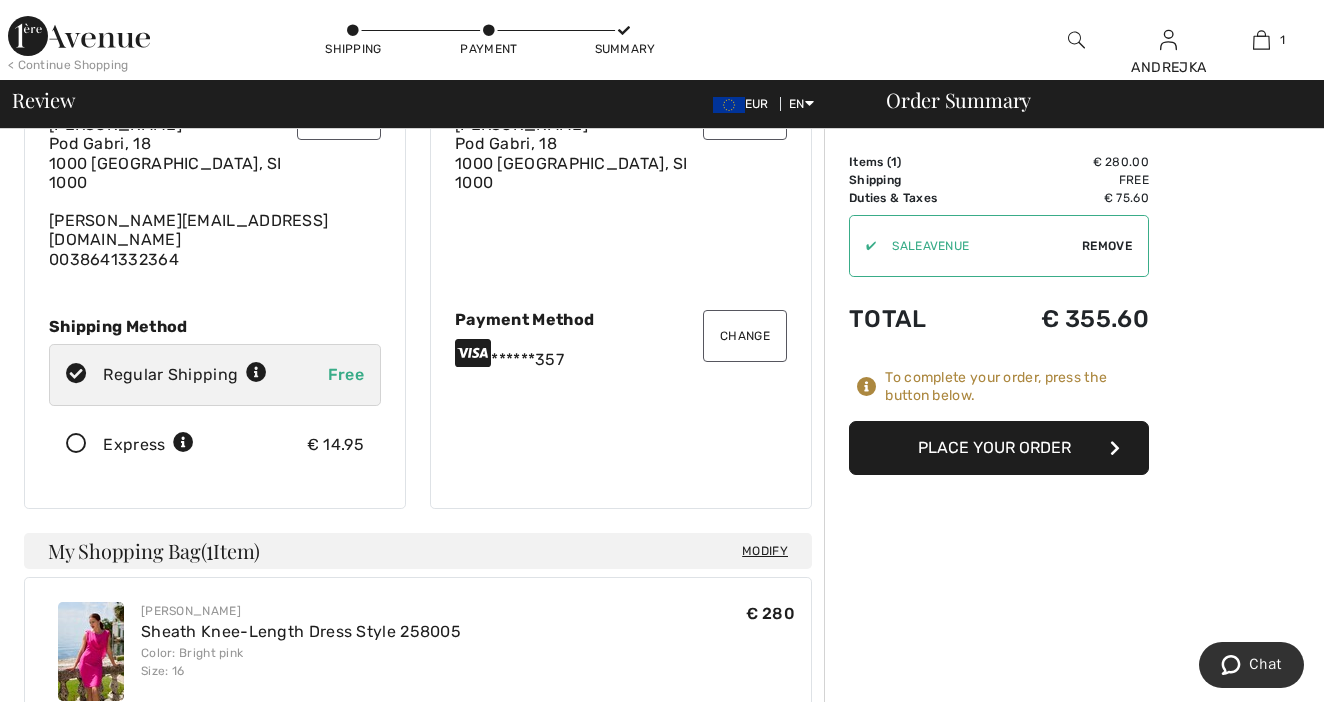 scroll, scrollTop: 142, scrollLeft: 0, axis: vertical 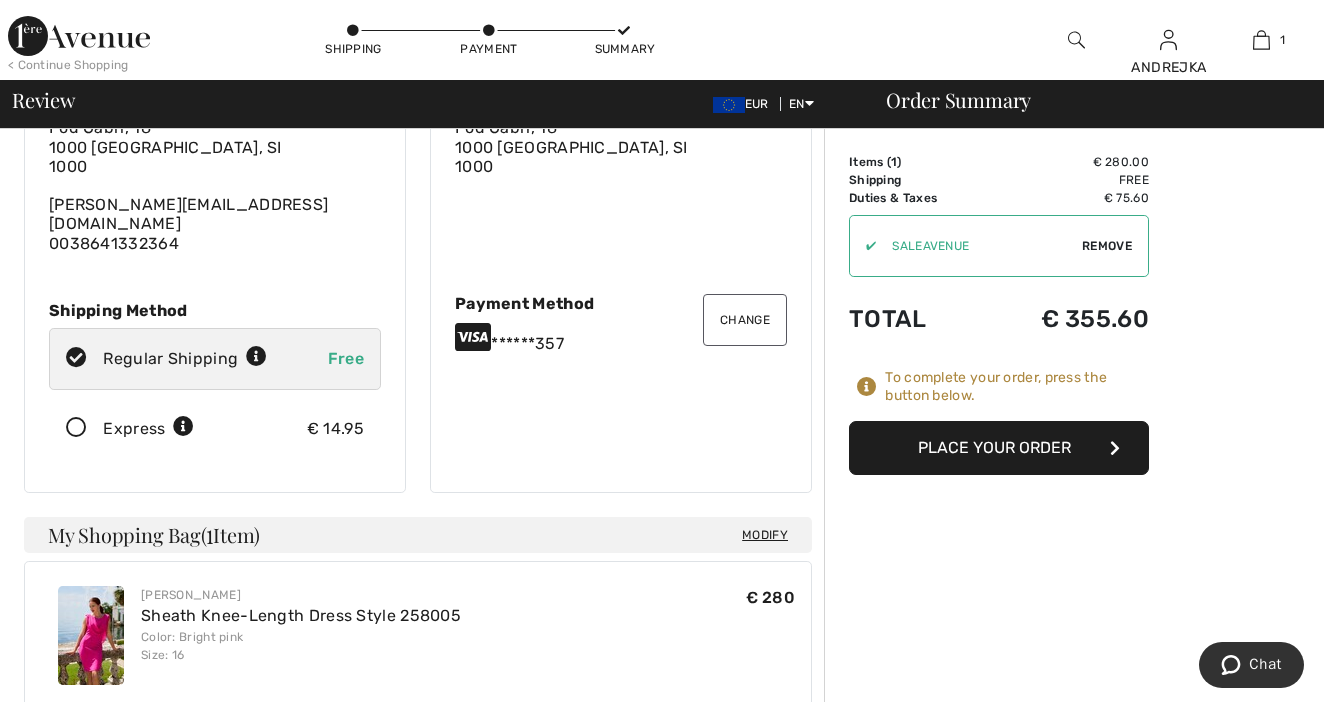 click on "Place Your Order" at bounding box center [999, 448] 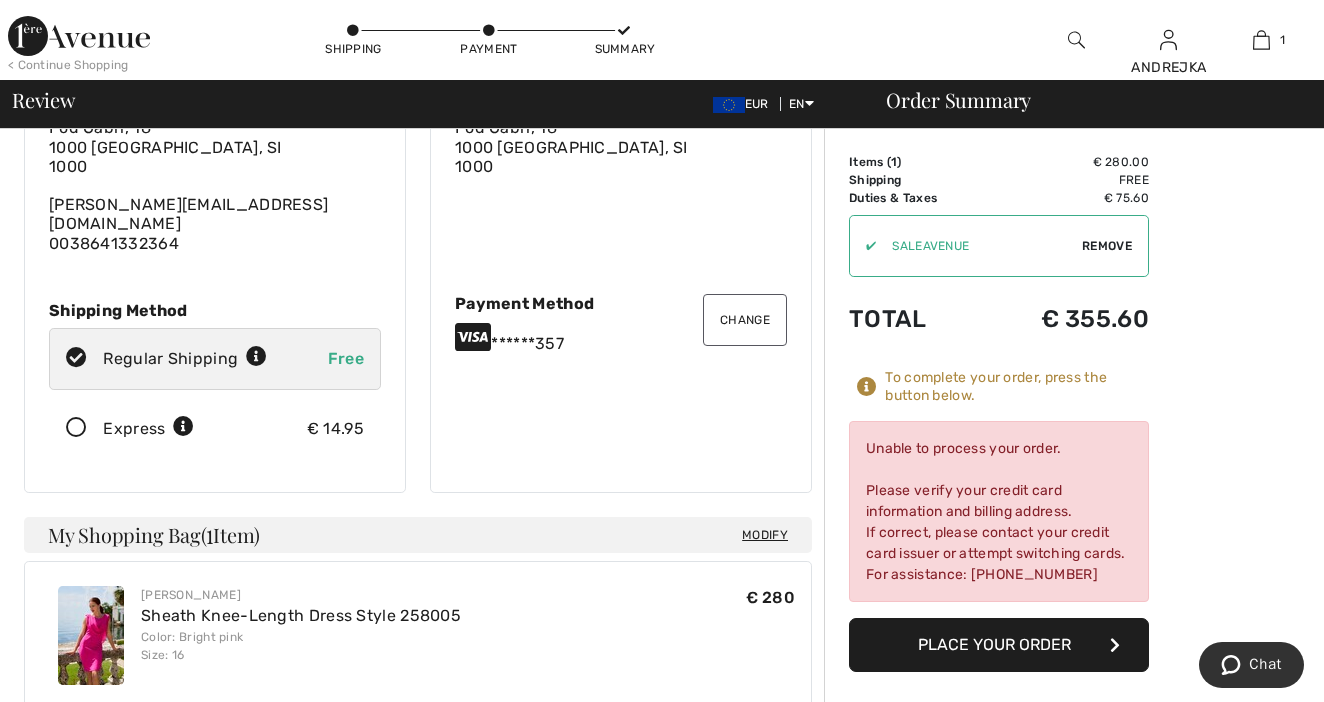 click on "Place Your Order" at bounding box center [999, 645] 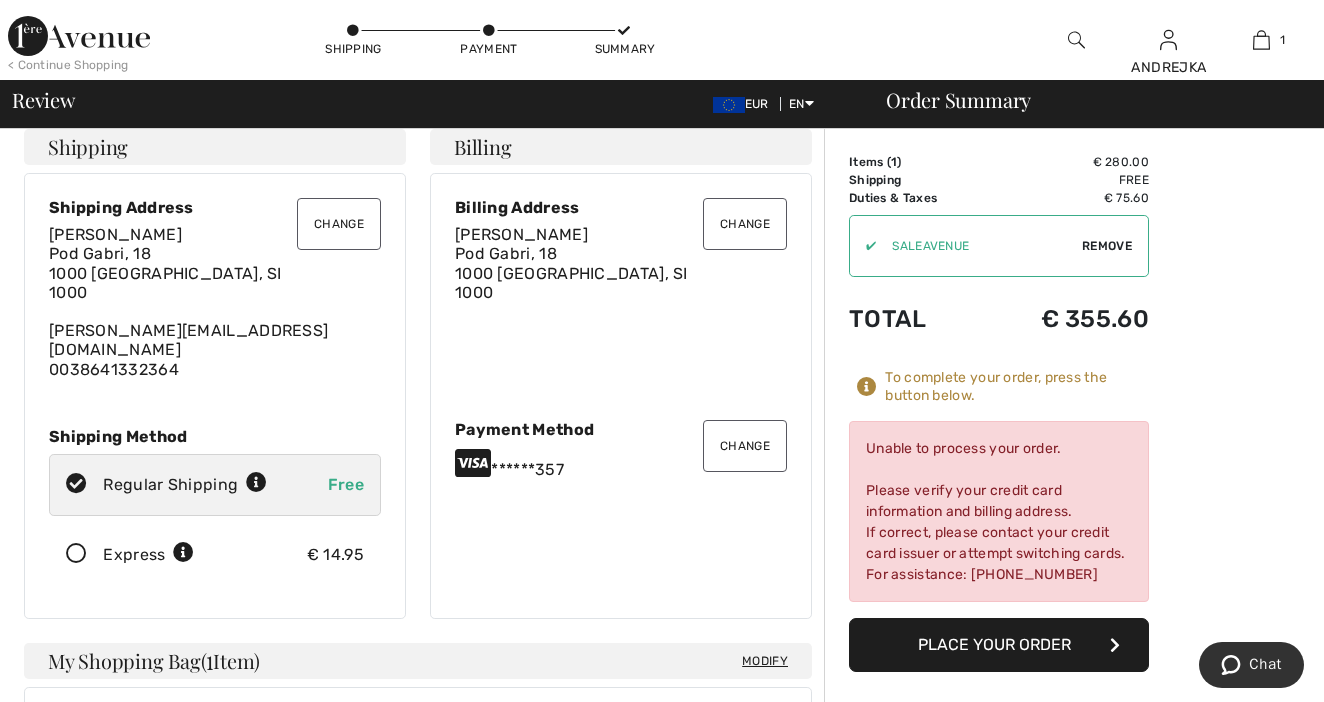 scroll, scrollTop: 16, scrollLeft: 0, axis: vertical 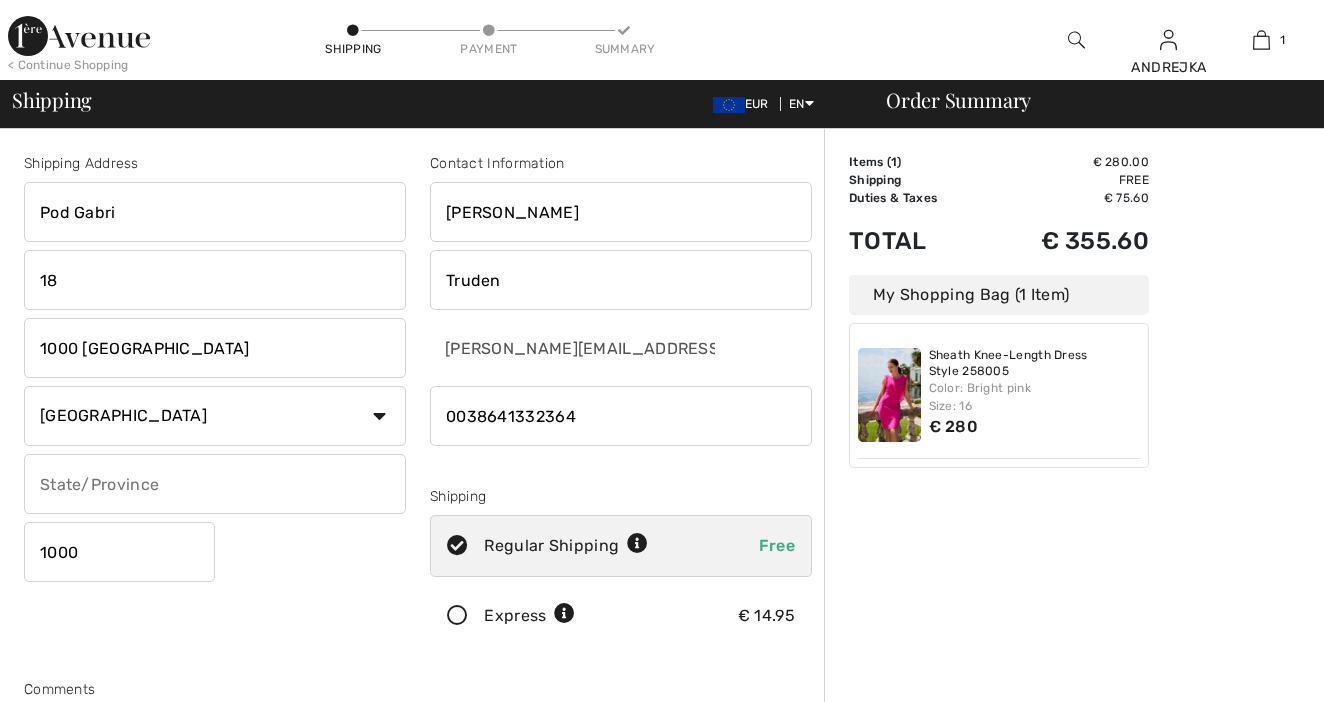 click on "1000 [GEOGRAPHIC_DATA]" at bounding box center (215, 348) 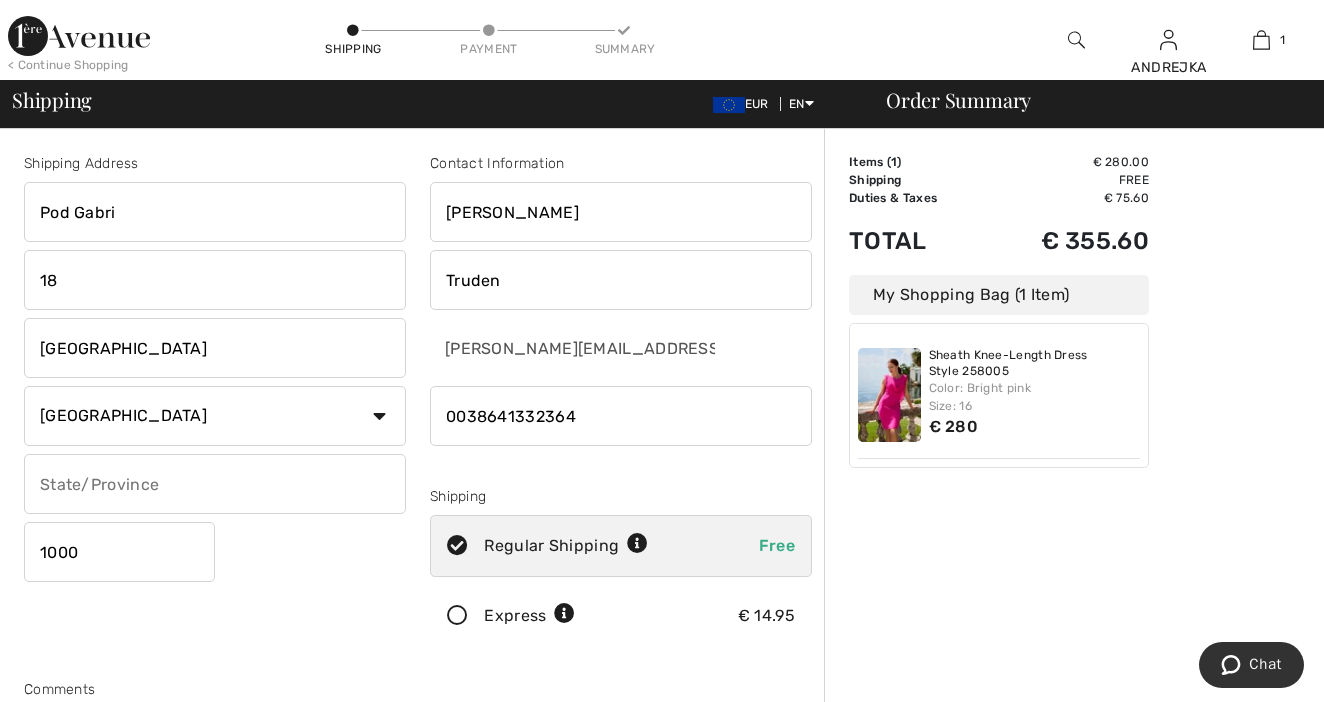 click on "[GEOGRAPHIC_DATA]" at bounding box center [215, 348] 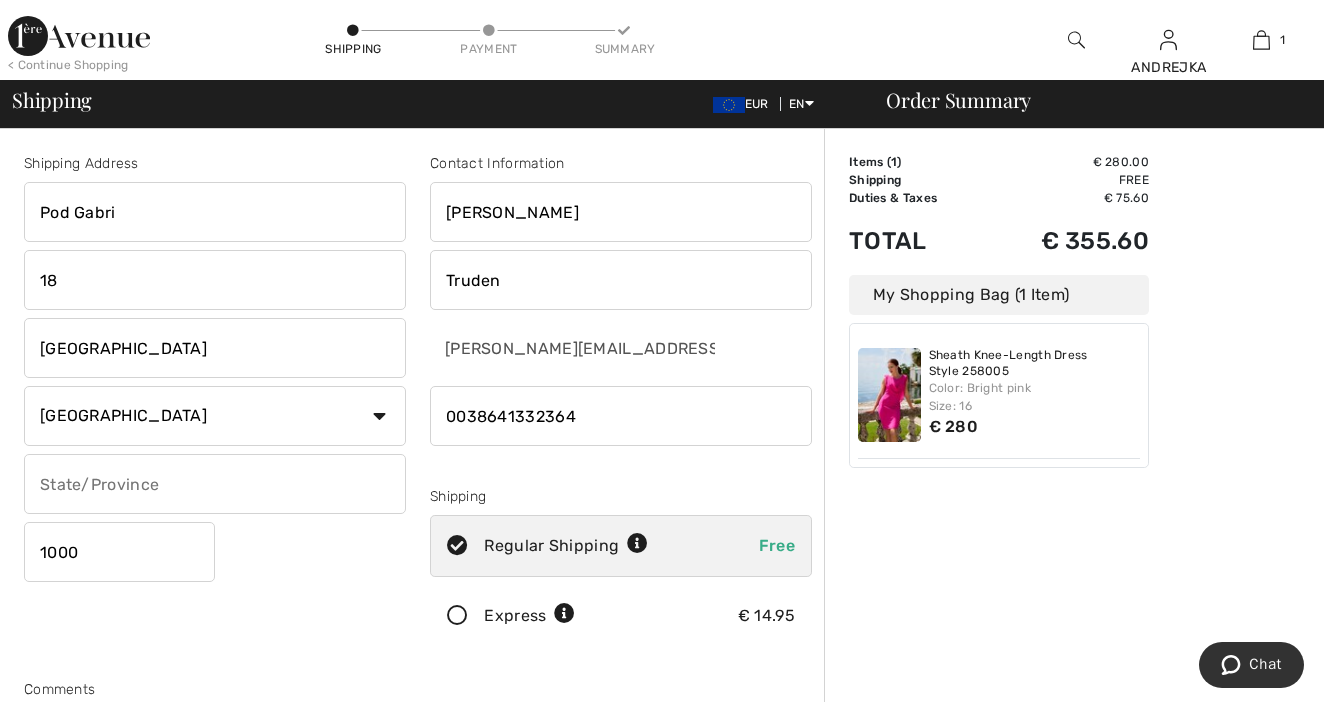 type on "[GEOGRAPHIC_DATA]" 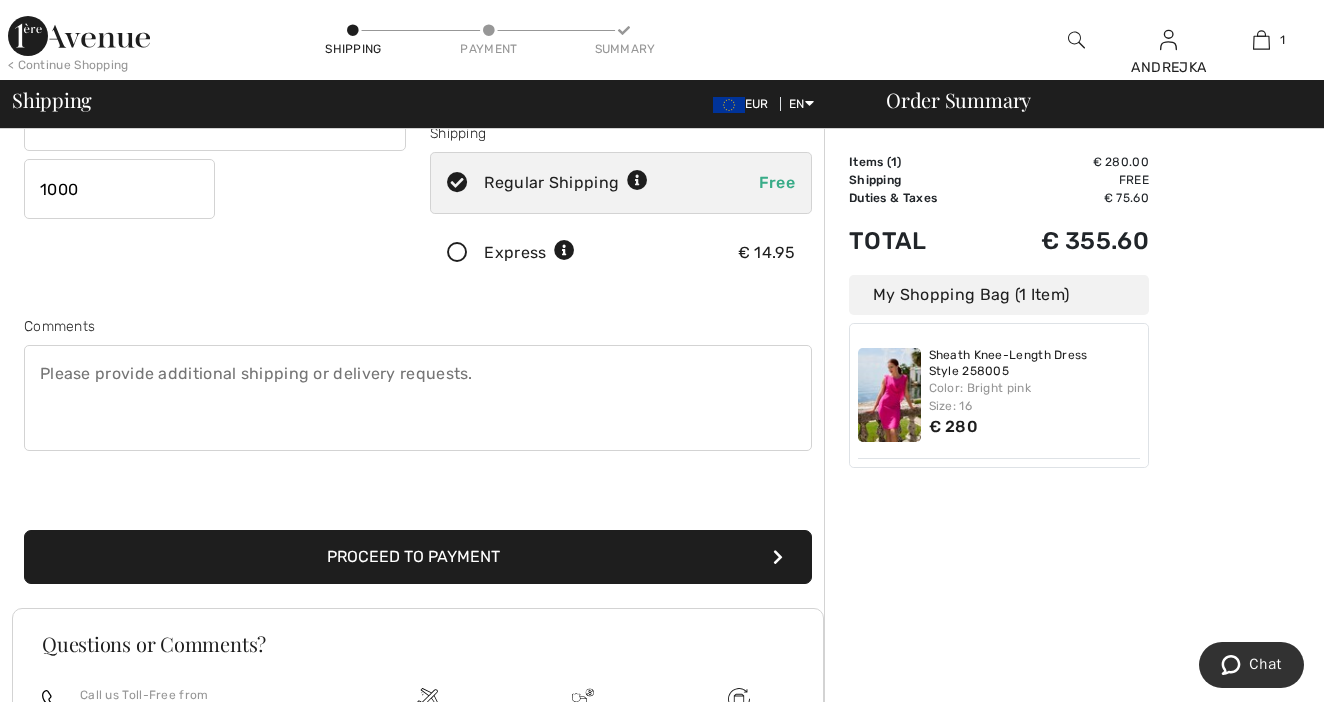 scroll, scrollTop: 364, scrollLeft: 0, axis: vertical 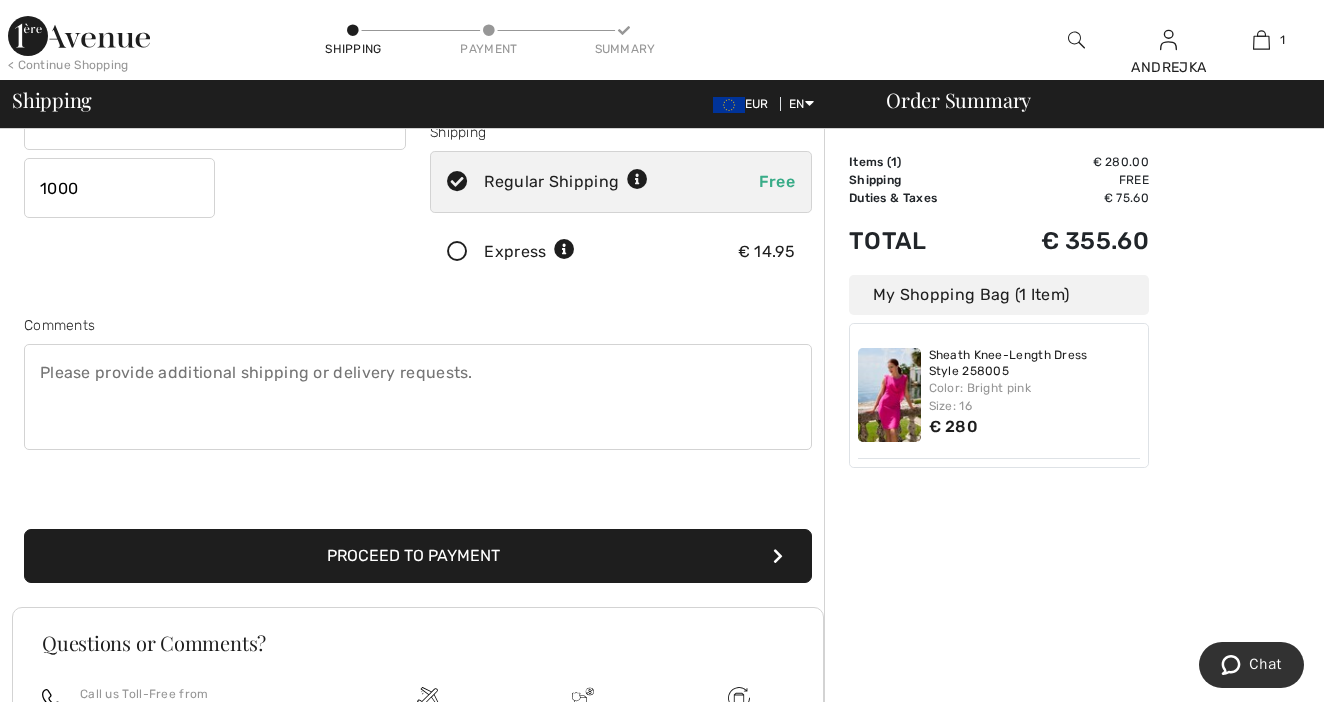 type on "EUROPE" 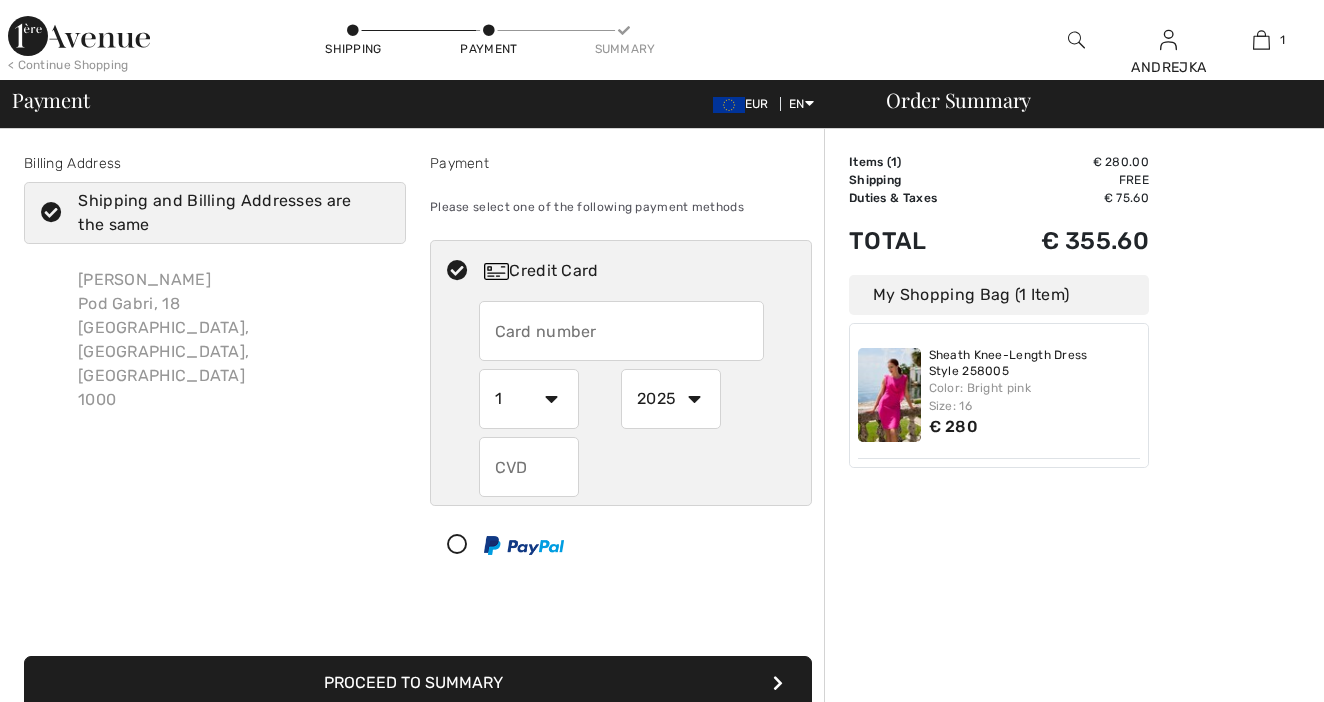 scroll, scrollTop: 0, scrollLeft: 0, axis: both 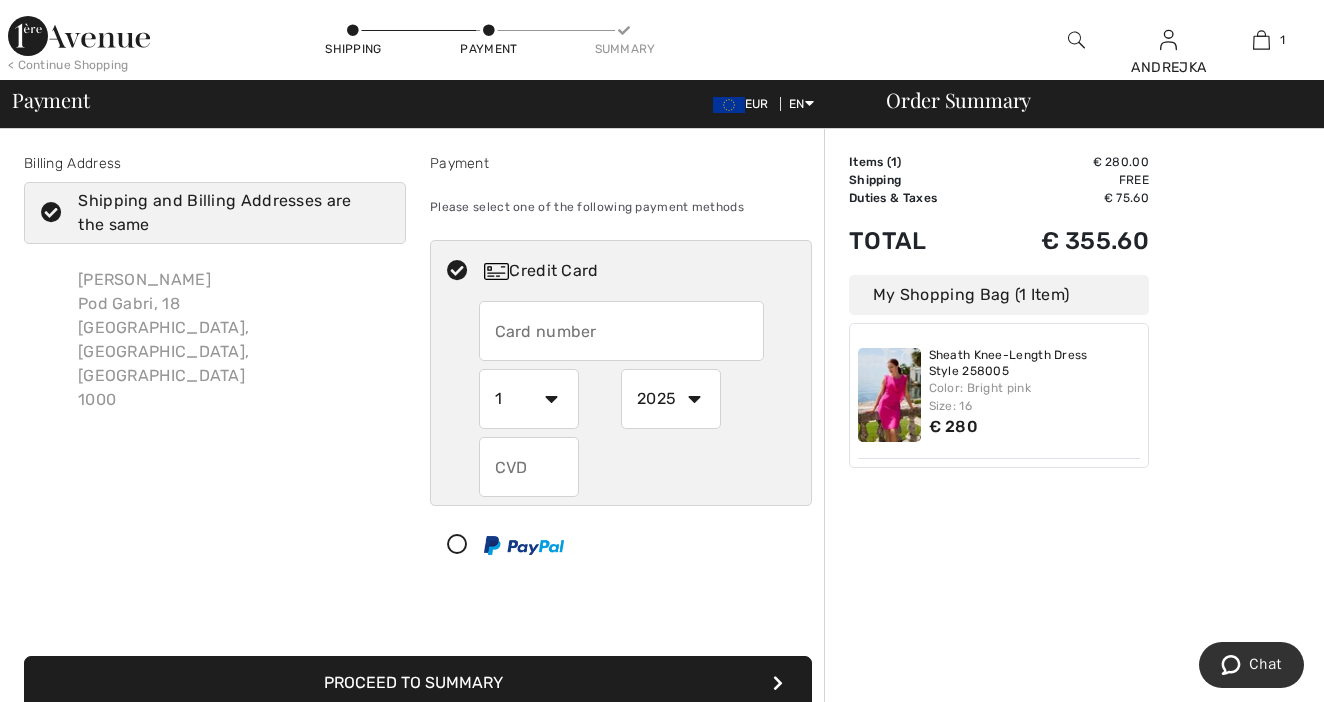 click at bounding box center [621, 331] 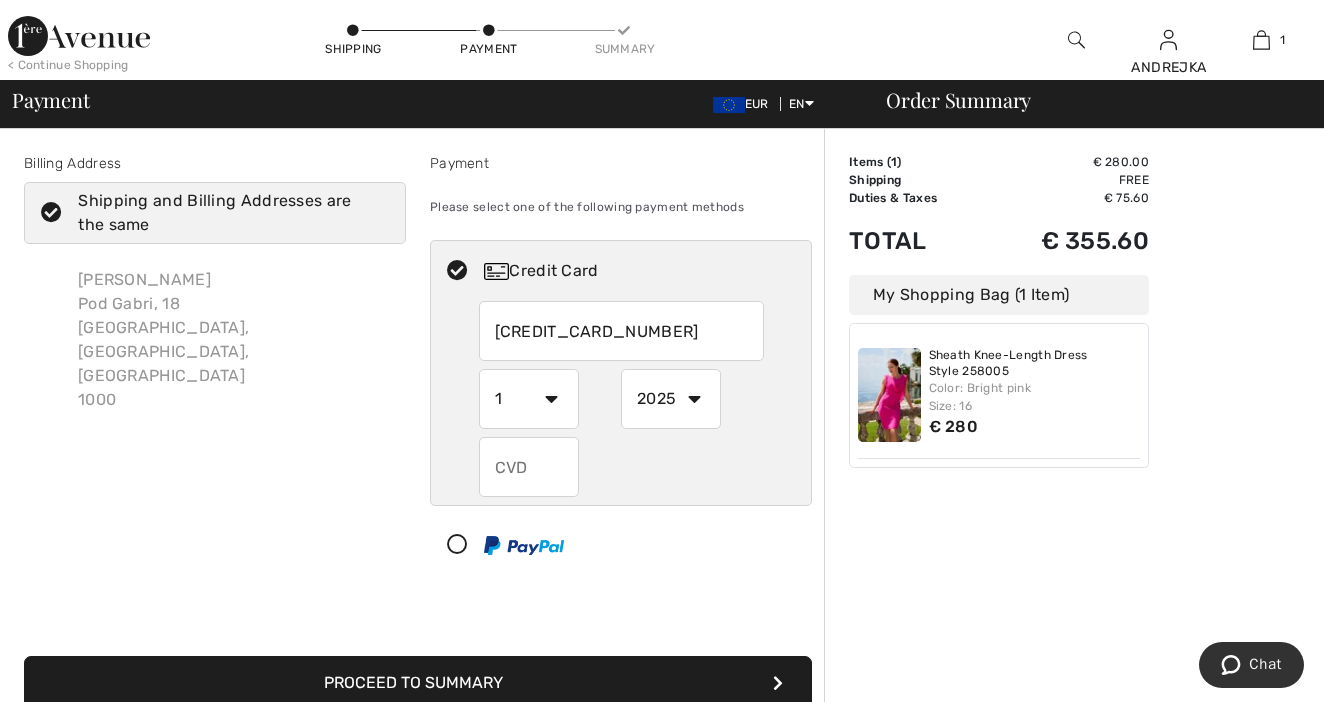 type on "4987082752526357" 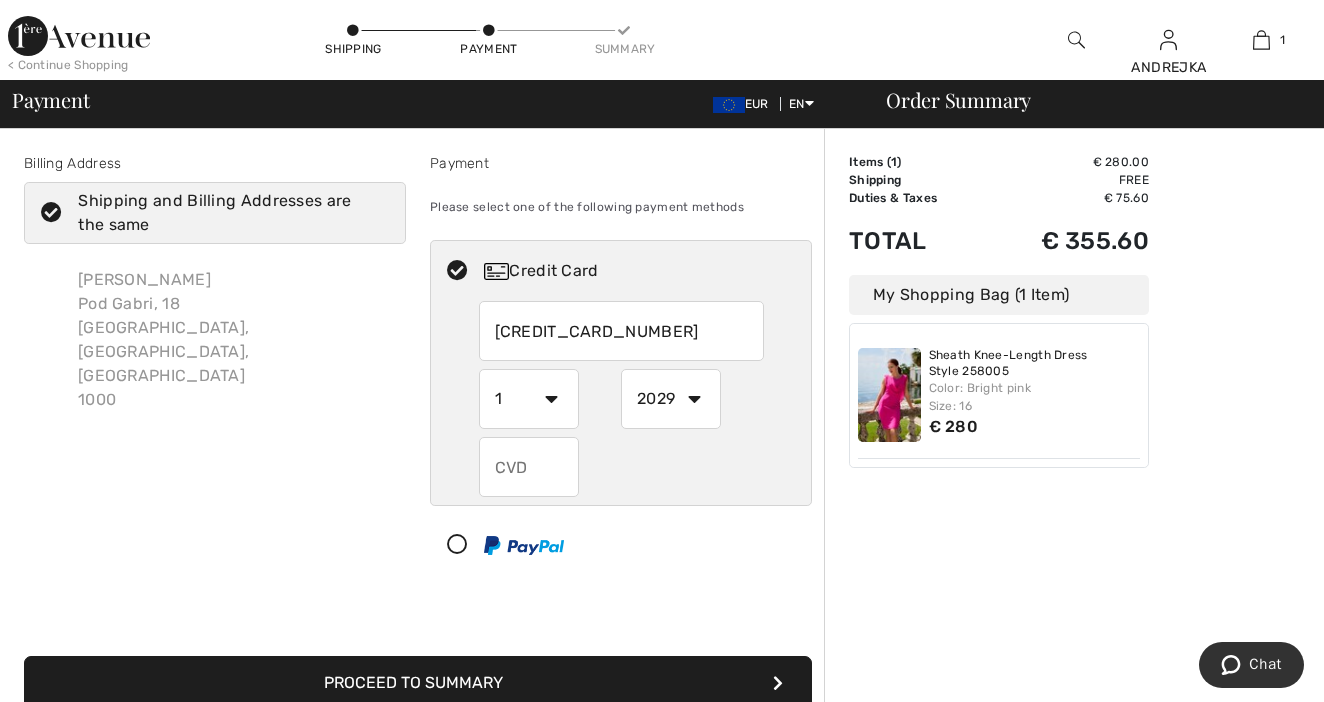 click at bounding box center [529, 467] 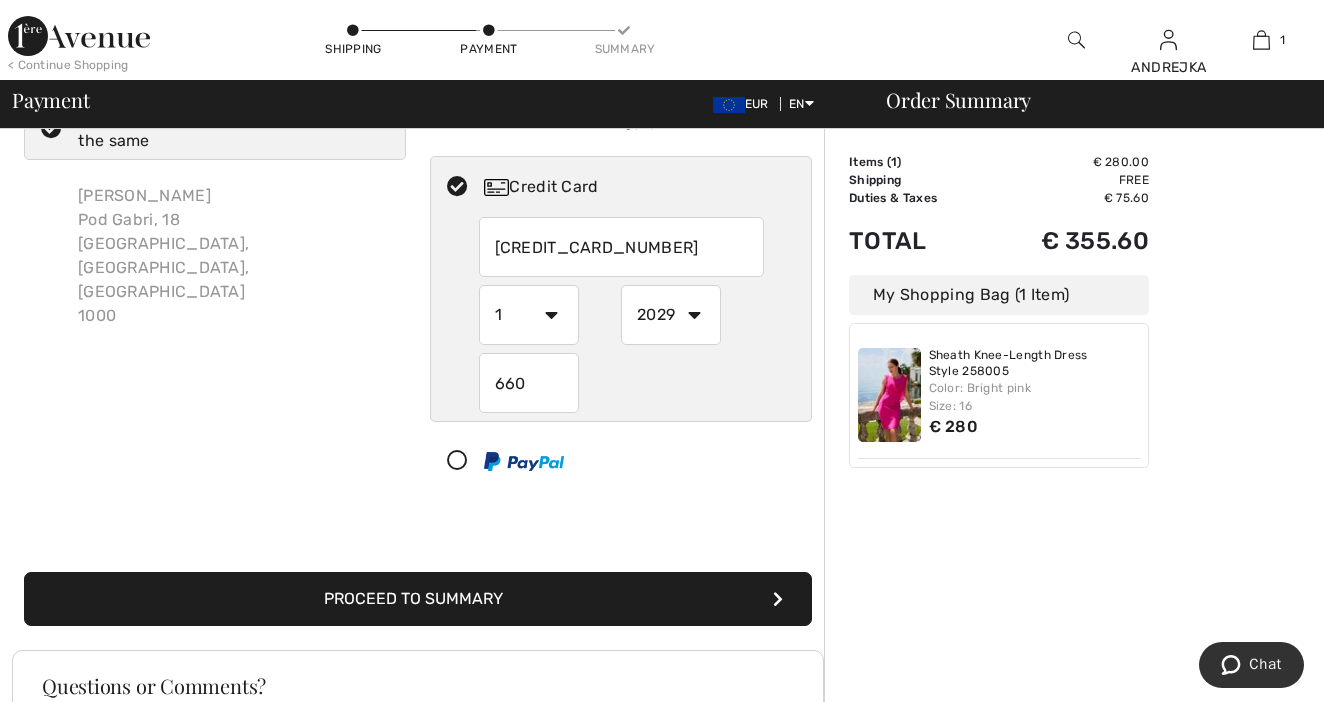 scroll, scrollTop: 104, scrollLeft: 0, axis: vertical 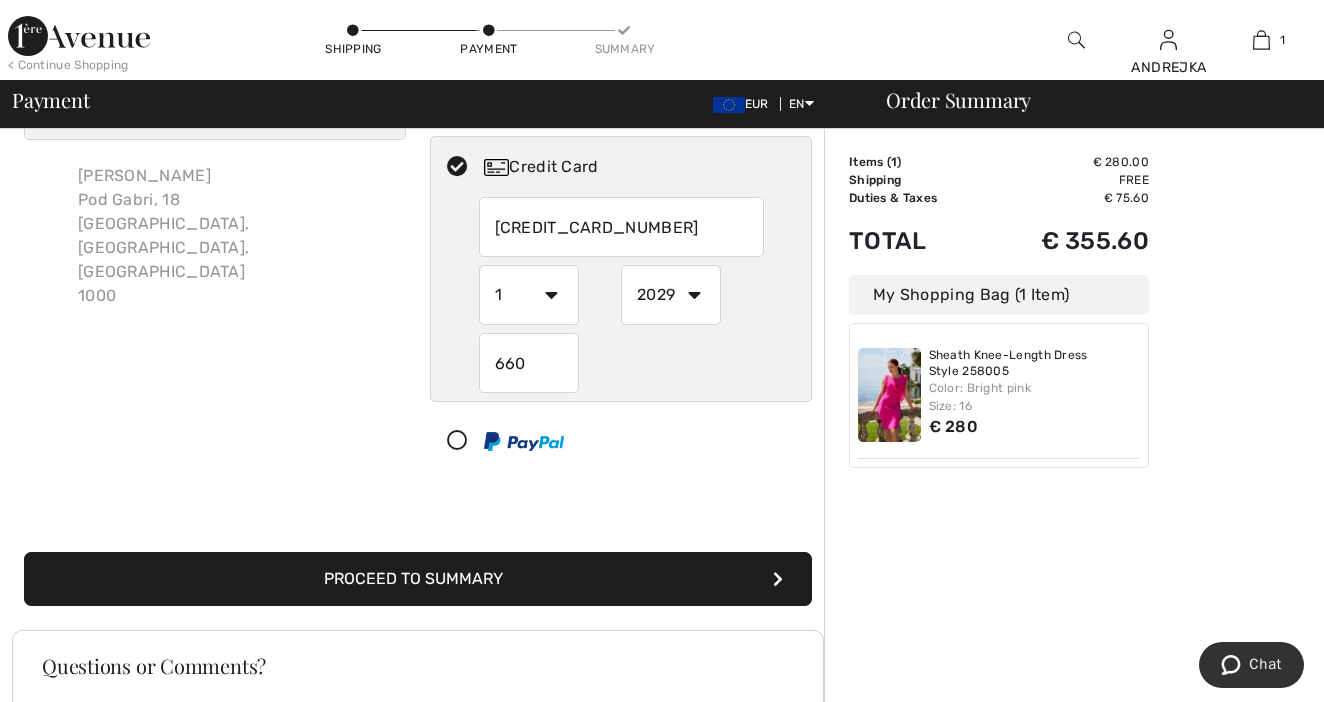 type on "660" 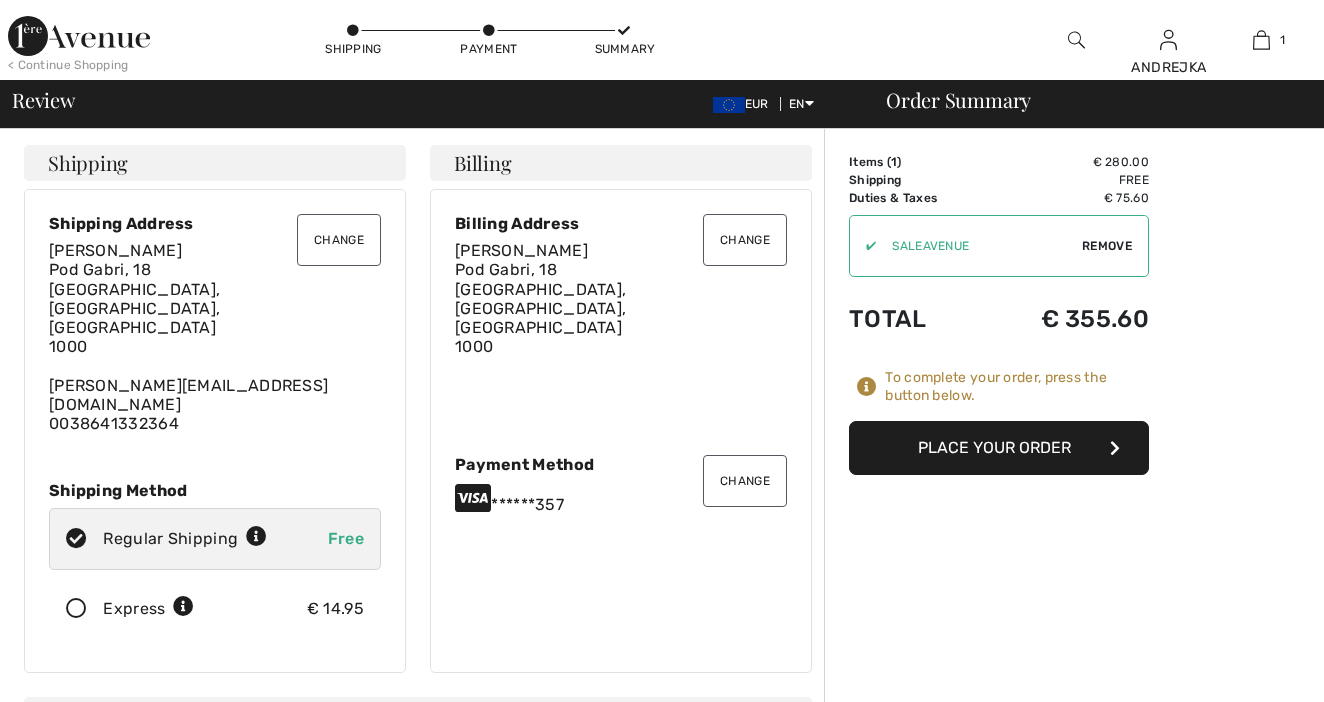 scroll, scrollTop: 0, scrollLeft: 0, axis: both 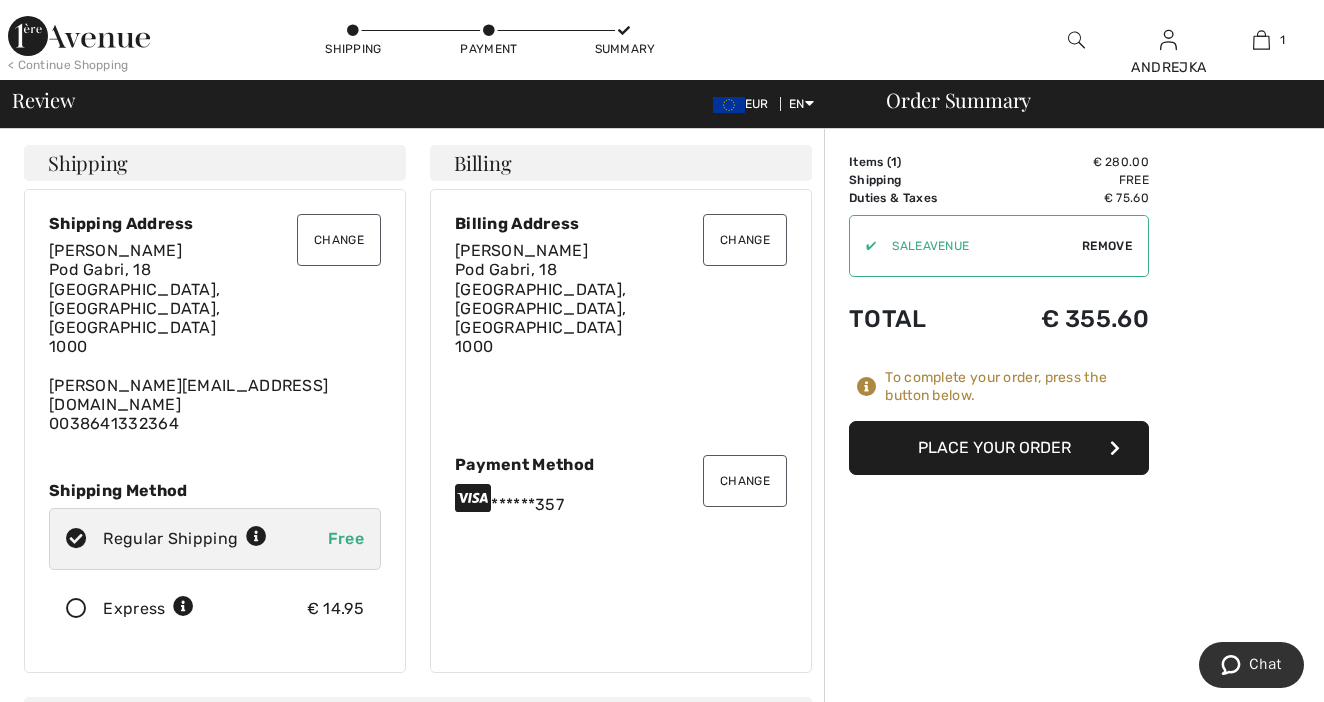 click at bounding box center [76, 609] 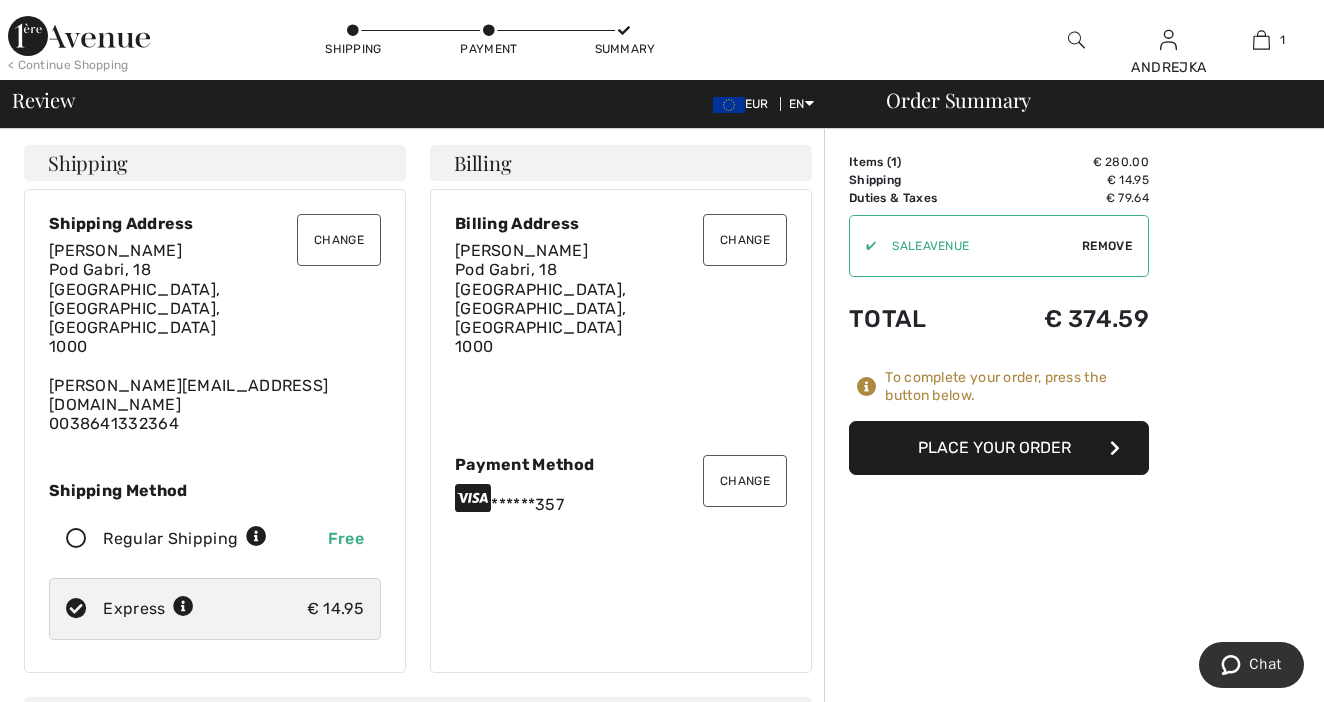 click on "Place Your Order" at bounding box center (999, 448) 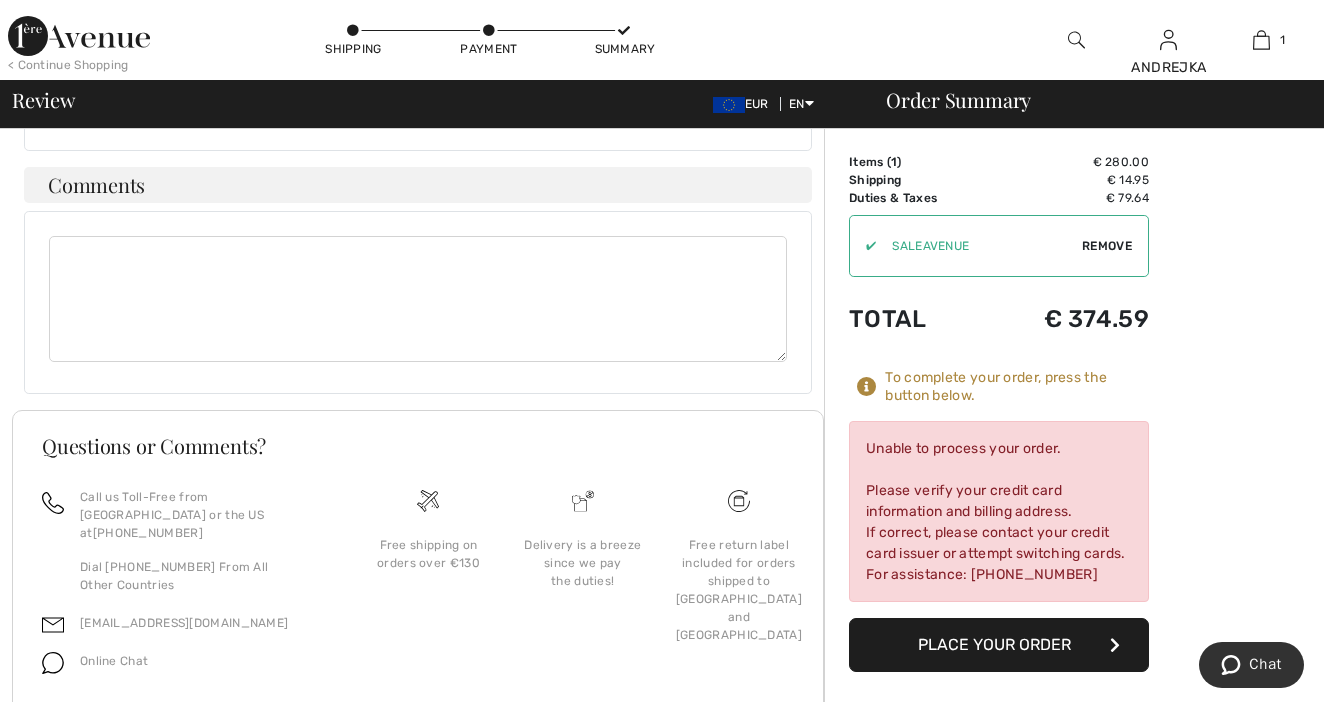 scroll, scrollTop: 738, scrollLeft: 0, axis: vertical 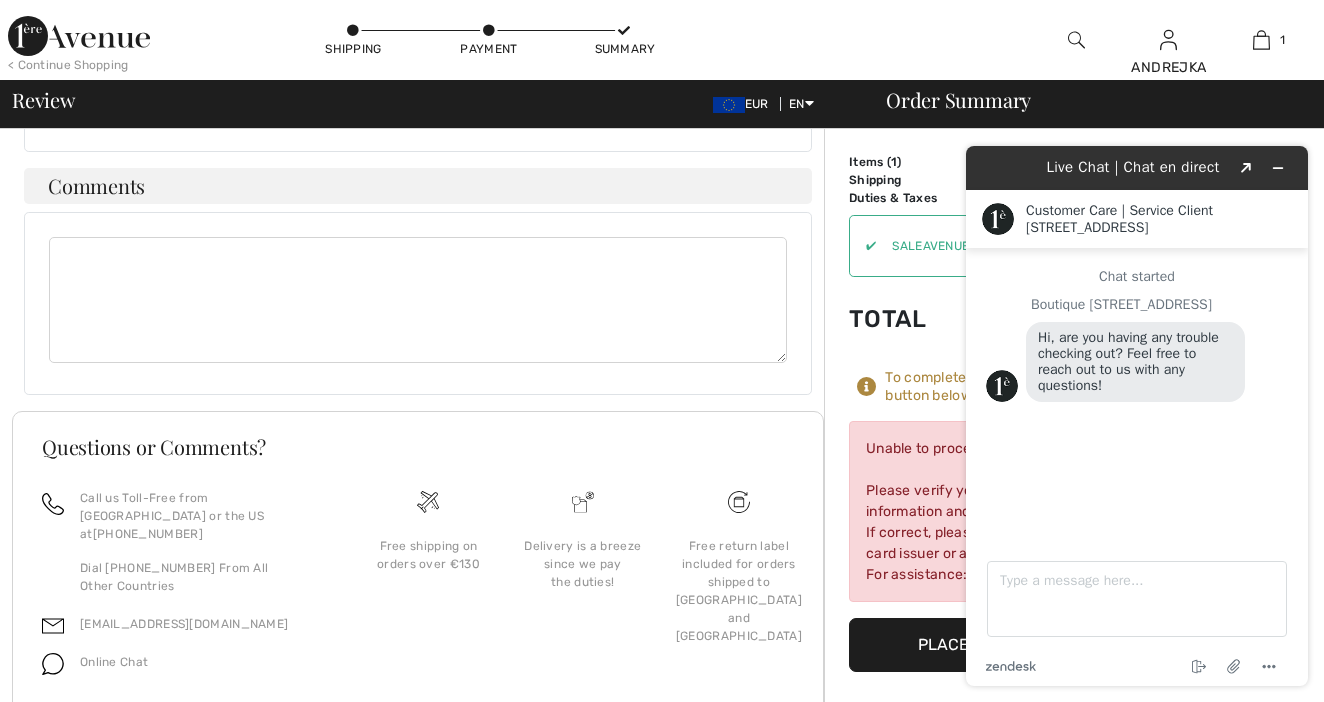 click on "Chat started Boutique [GEOGRAPHIC_DATA], are you having any trouble checking out? Feel free to reach out to us with any questions!" at bounding box center [1137, 337] 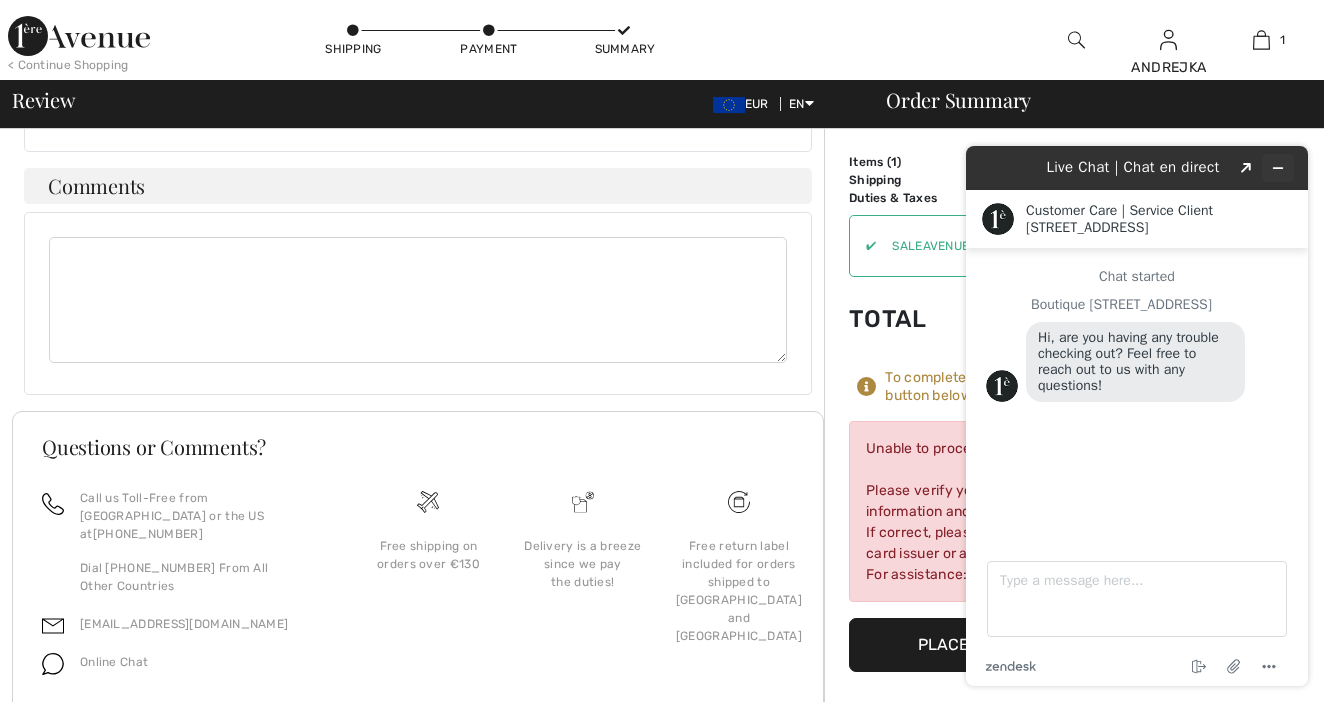 click at bounding box center [1278, 168] 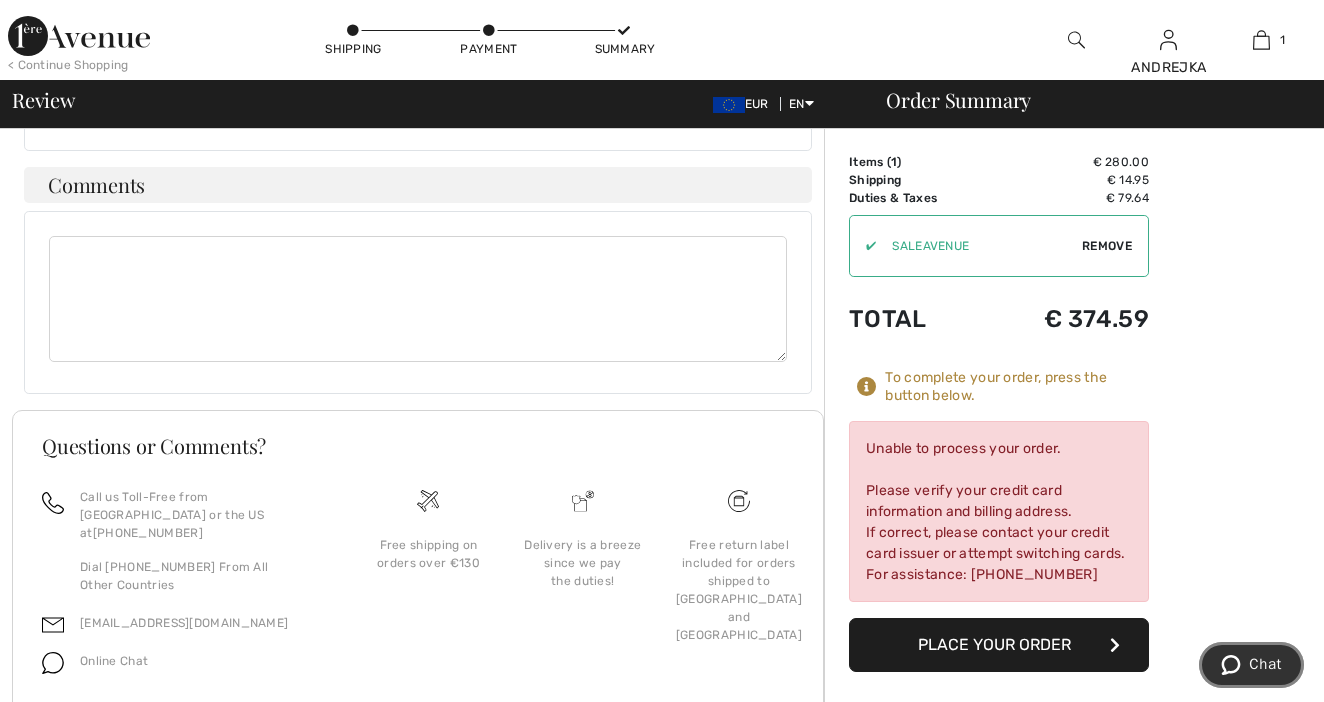 scroll, scrollTop: 738, scrollLeft: 0, axis: vertical 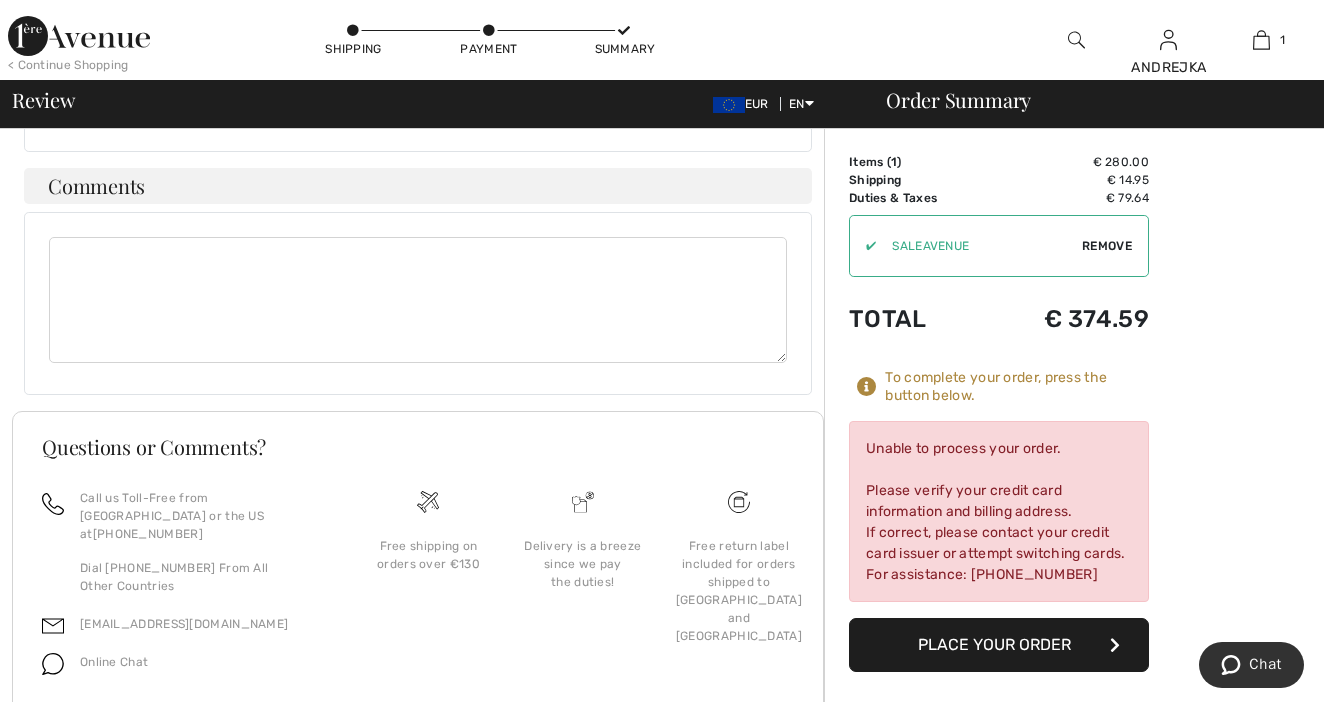 click on "Place Your Order" at bounding box center (999, 645) 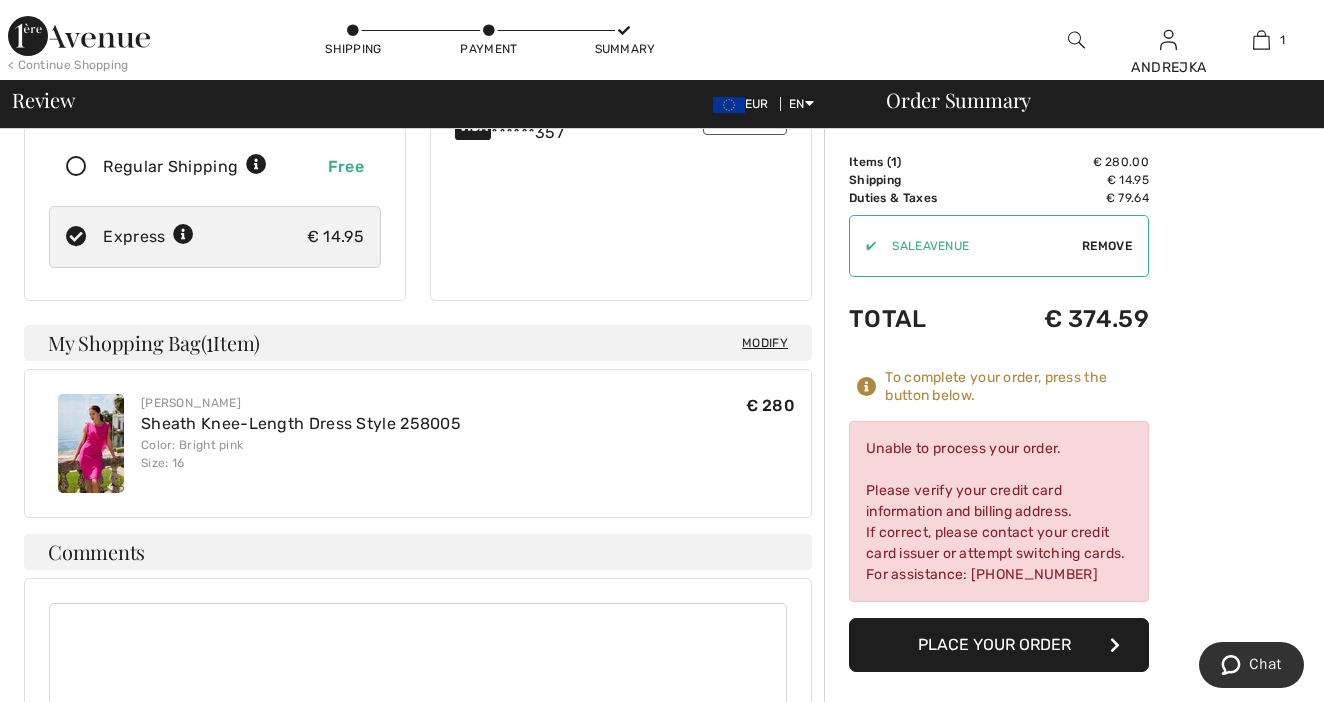 scroll, scrollTop: 355, scrollLeft: 0, axis: vertical 